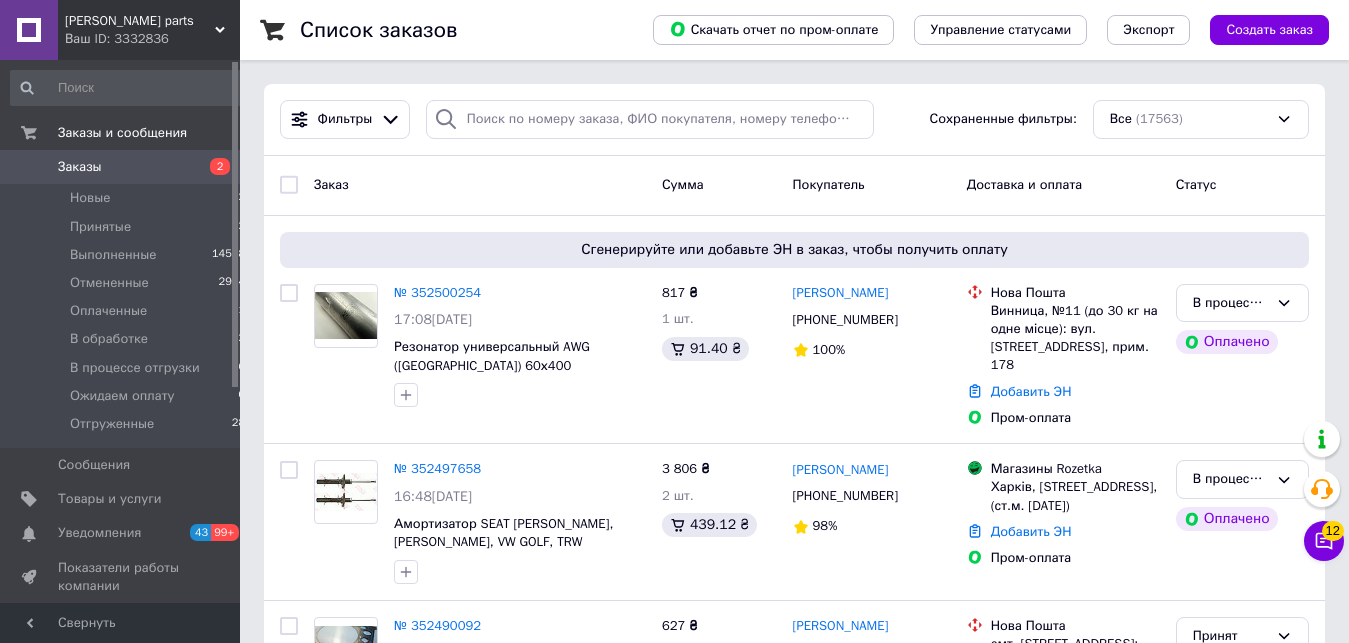 scroll, scrollTop: 0, scrollLeft: 0, axis: both 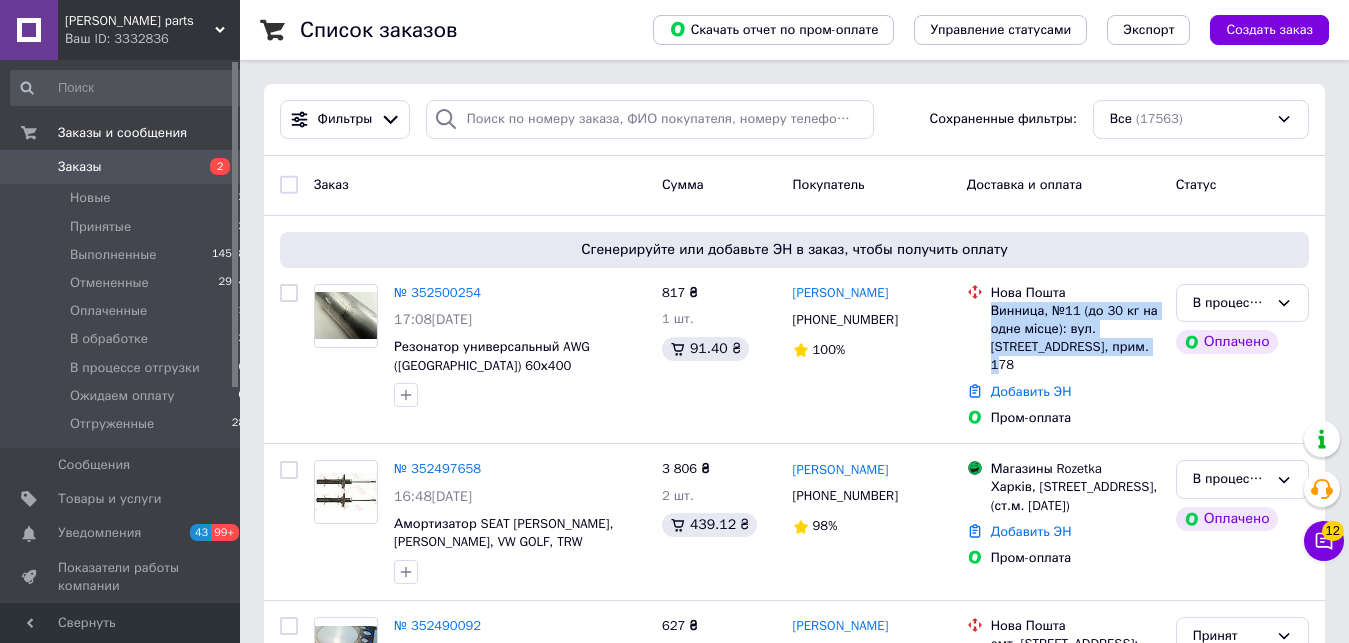 click on "Заказы" at bounding box center (121, 167) 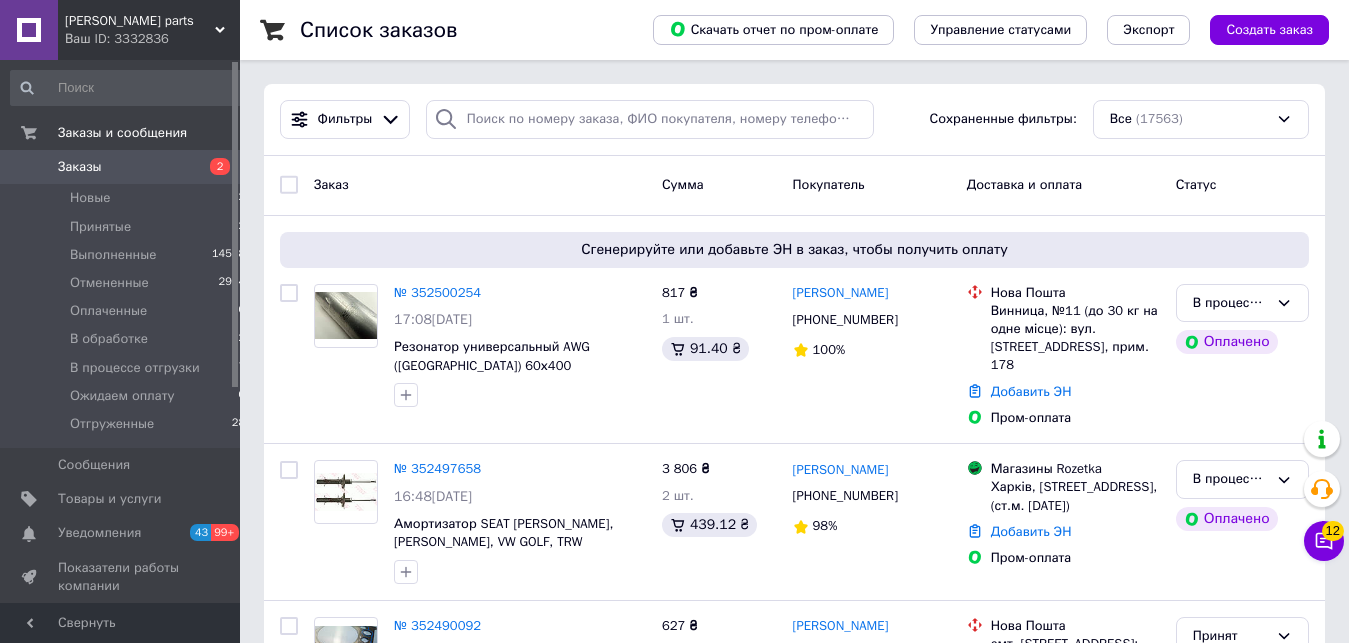 click on "[PERSON_NAME] parts" at bounding box center (140, 21) 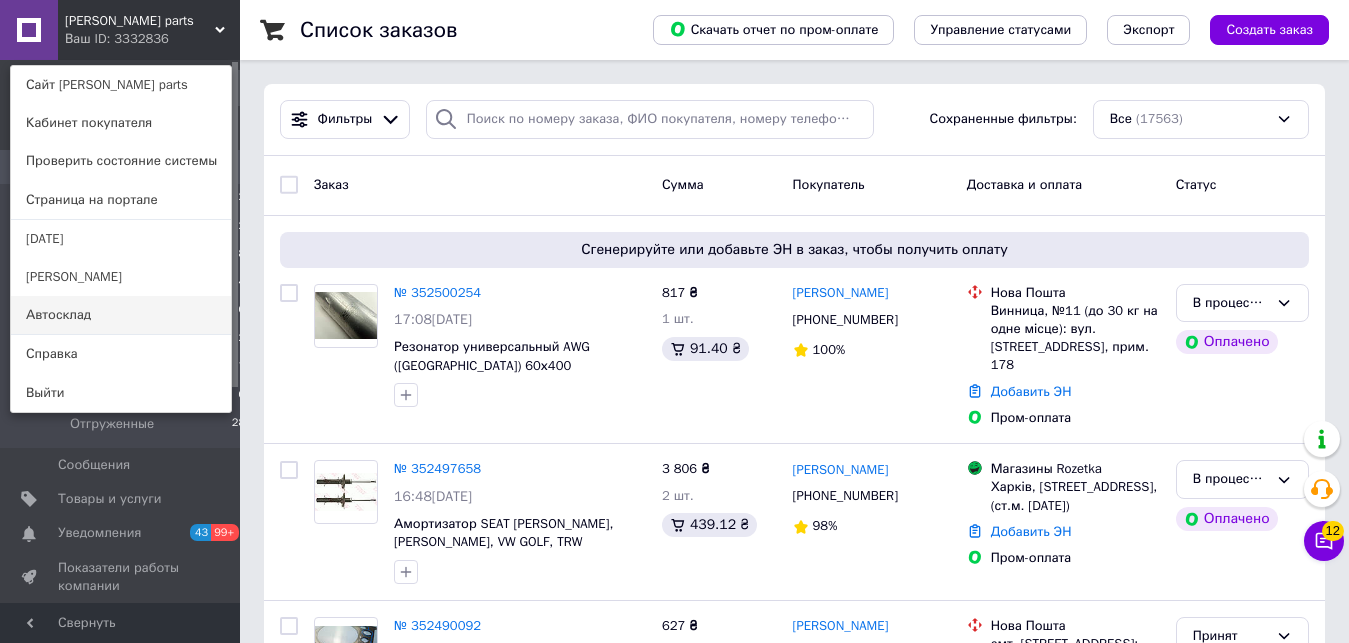 click on "Автосклад" at bounding box center [121, 315] 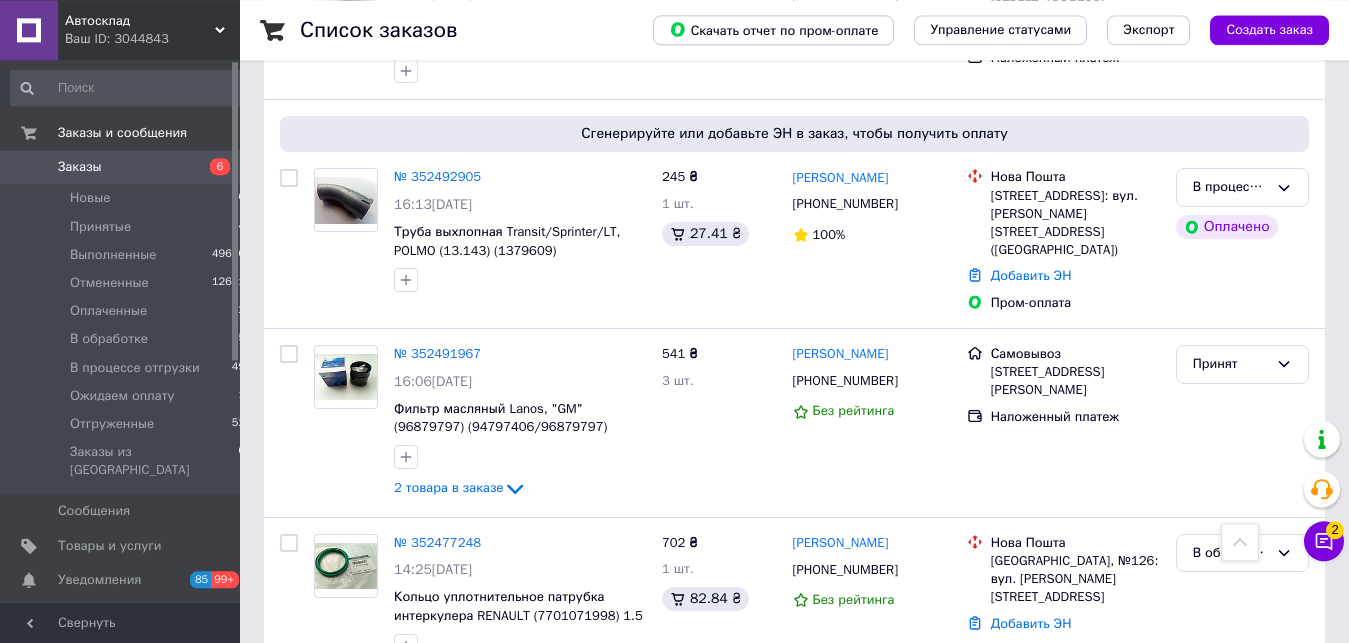 scroll, scrollTop: 714, scrollLeft: 0, axis: vertical 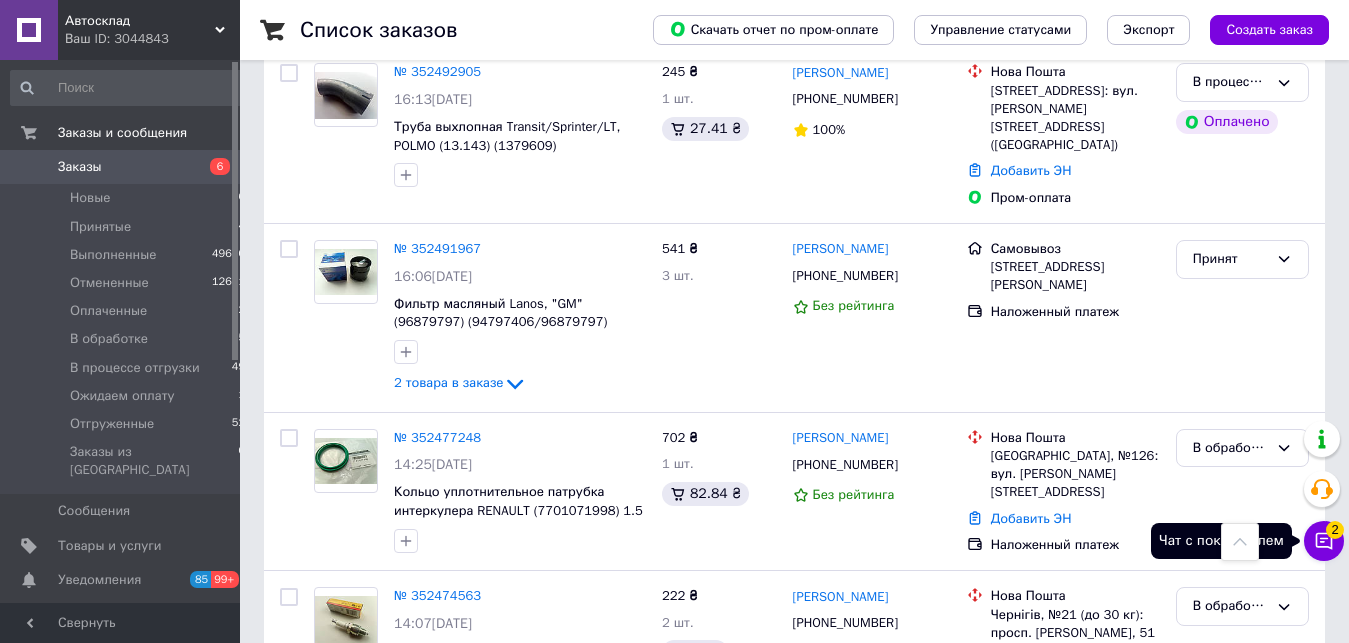 click 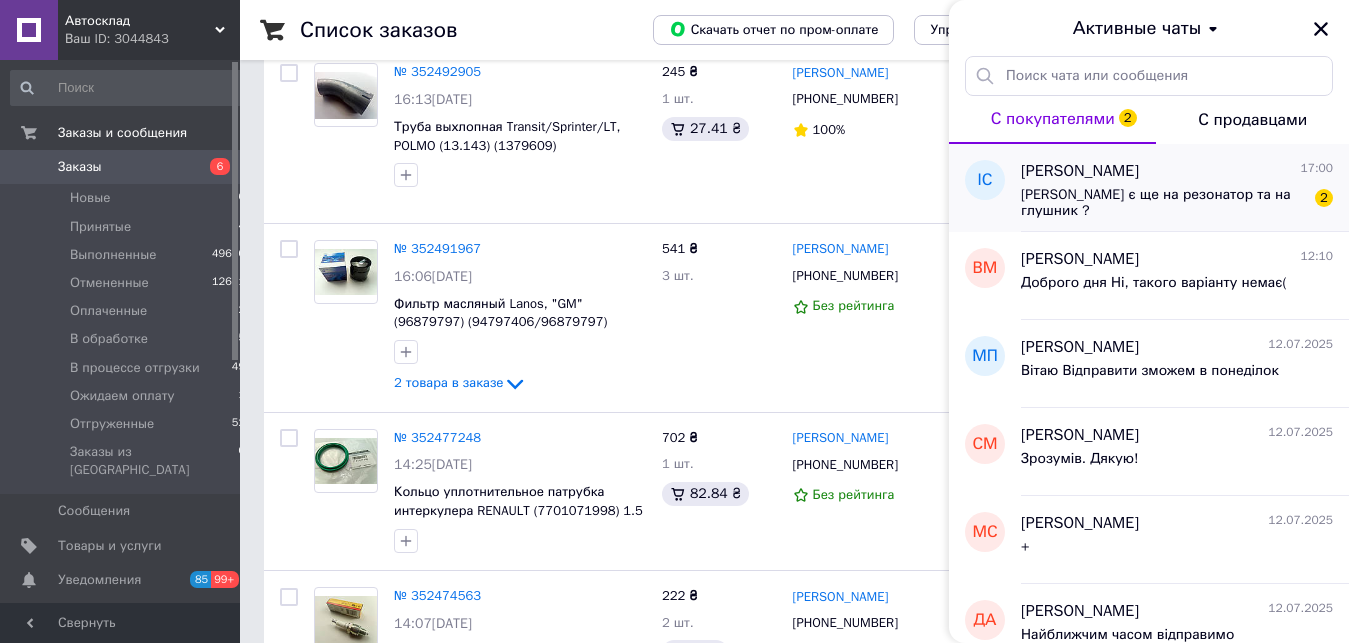 click on "Хомути є ще на резонатор та на глушник ?" at bounding box center [1163, 203] 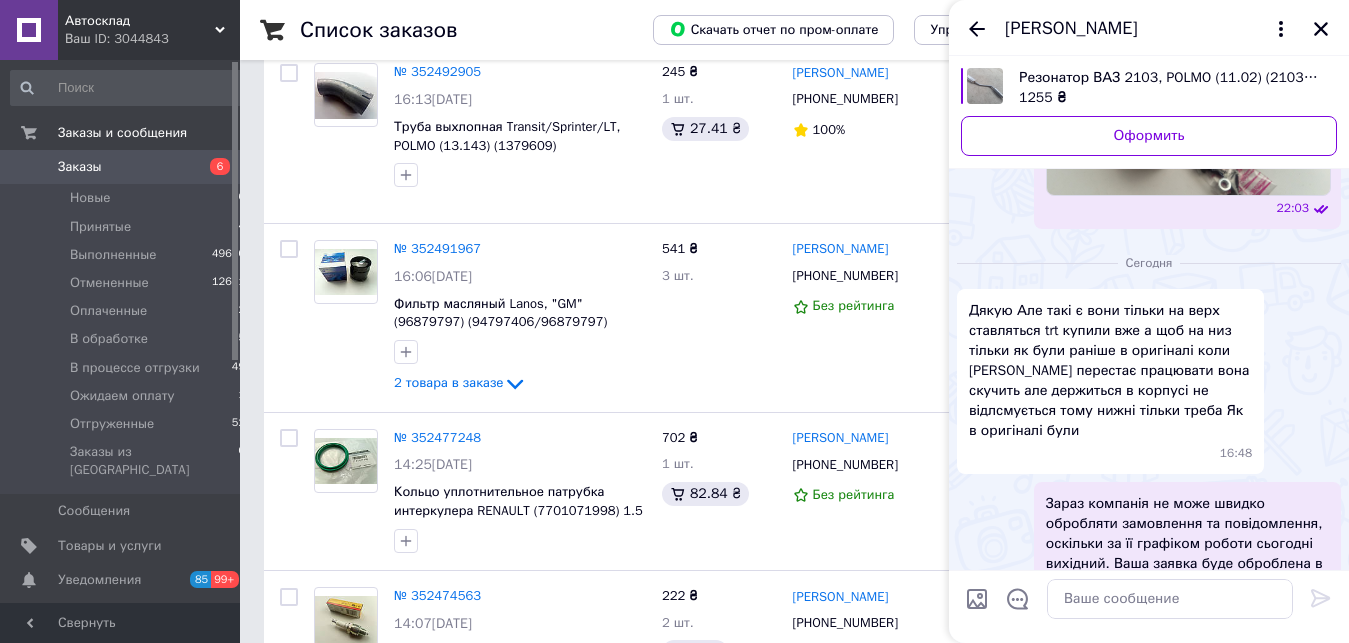 scroll, scrollTop: 1558, scrollLeft: 0, axis: vertical 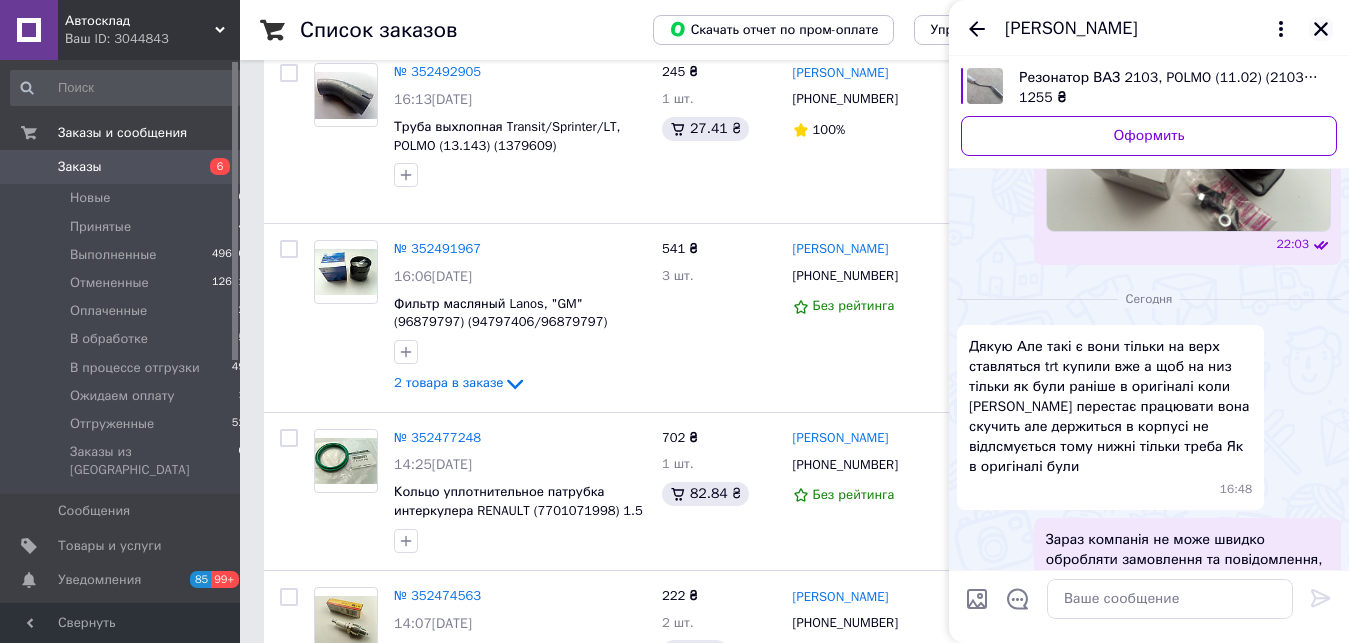click 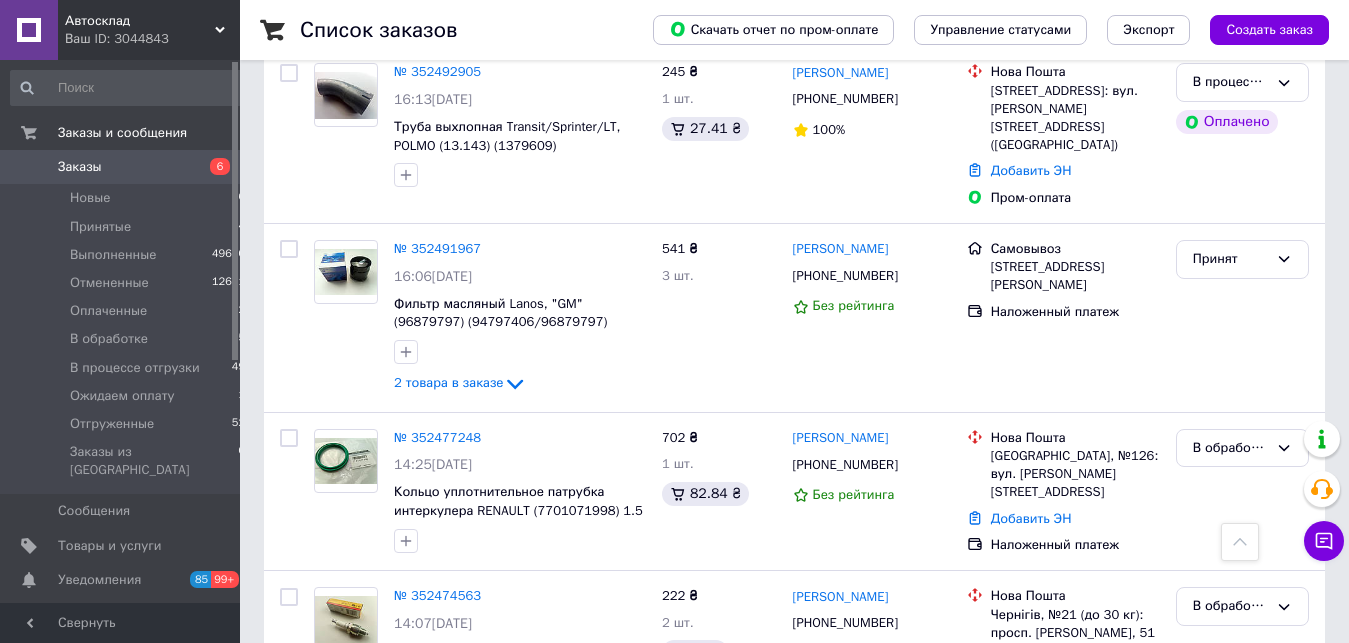 click on "Заказы" at bounding box center [121, 167] 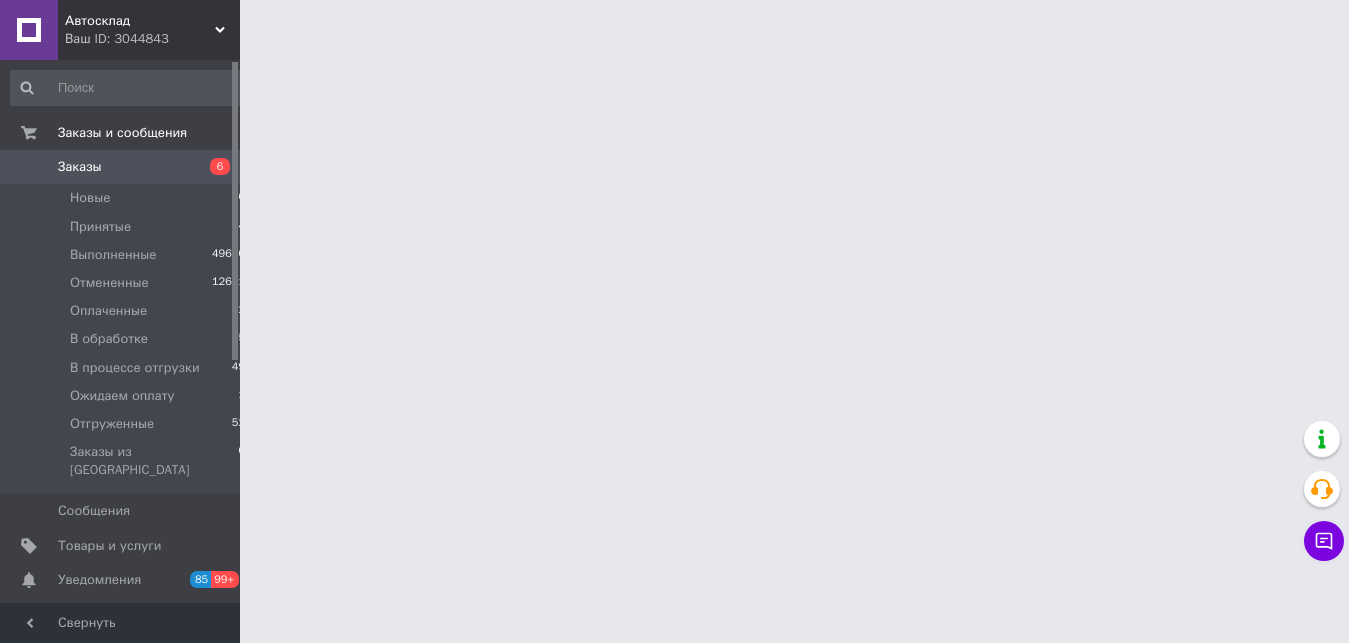 scroll, scrollTop: 0, scrollLeft: 0, axis: both 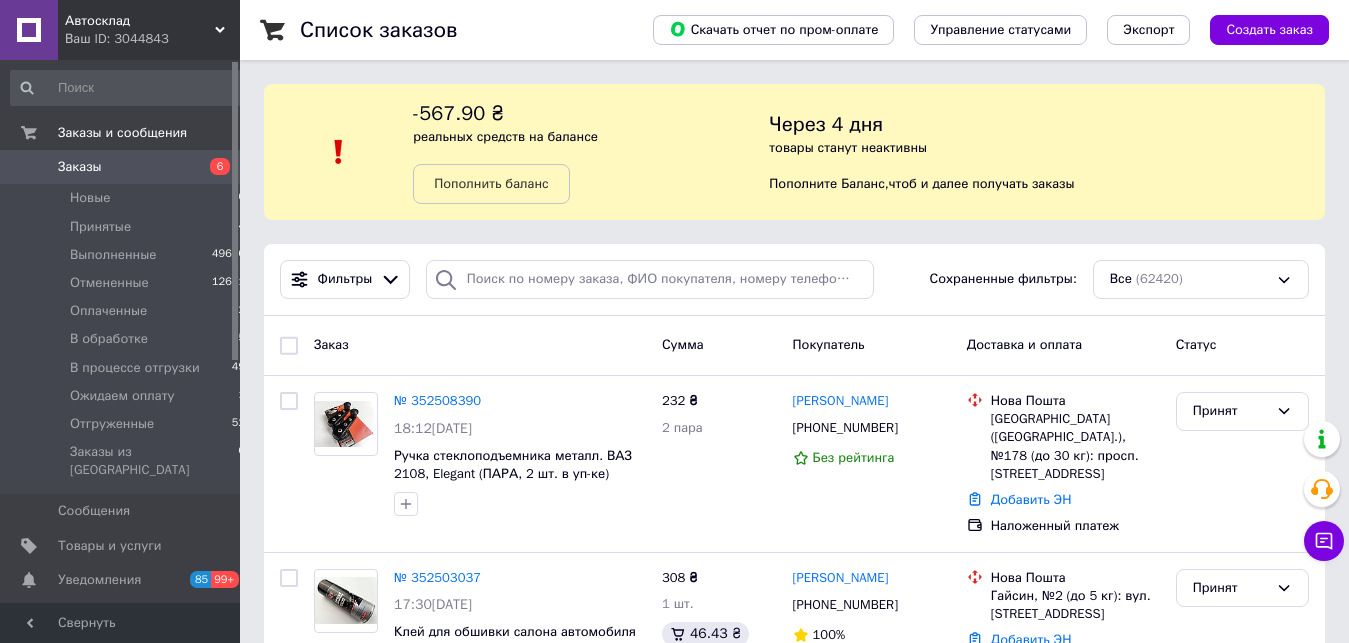 click on "Заказы" at bounding box center [121, 167] 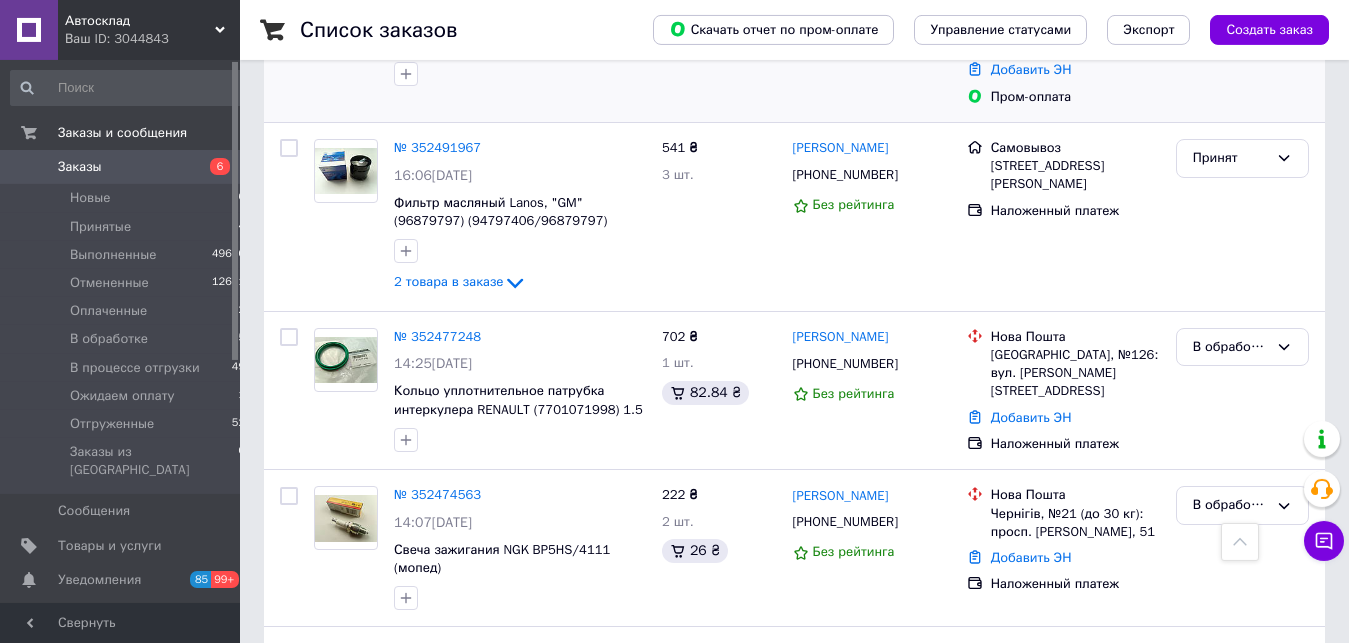 scroll, scrollTop: 816, scrollLeft: 0, axis: vertical 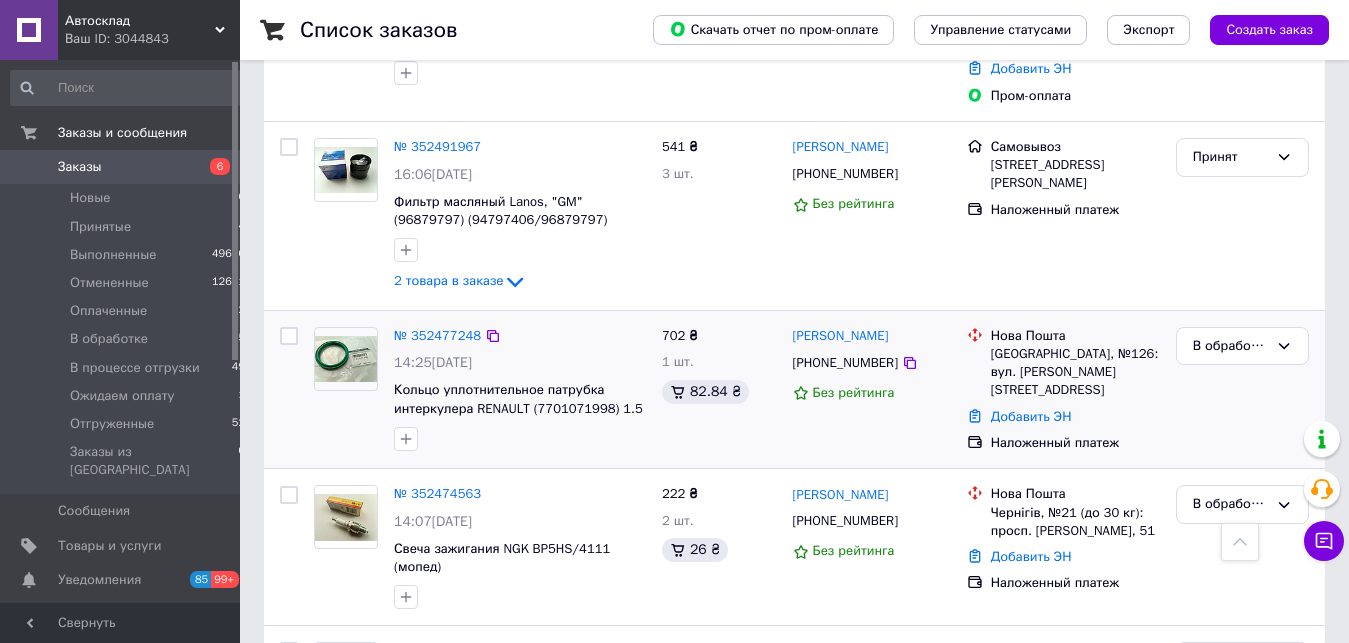 click on "Сергій Шевчук +380956222618 Без рейтинга" at bounding box center [872, 390] 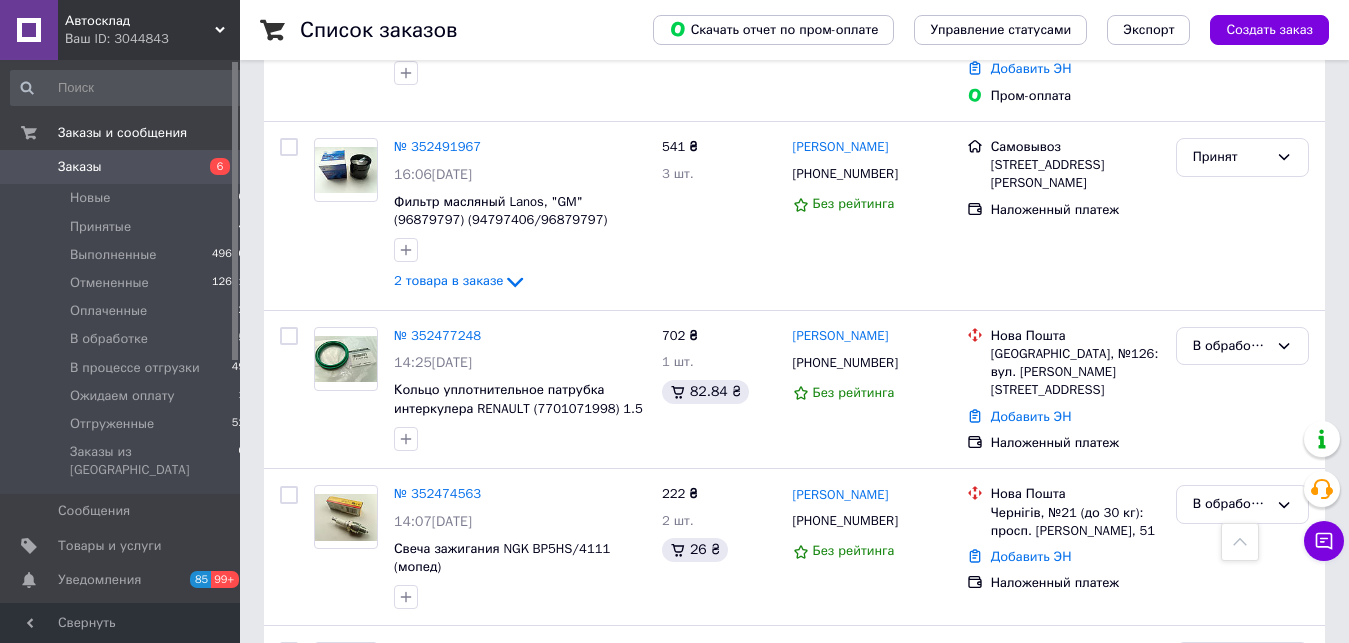click on "Заказы" at bounding box center [121, 167] 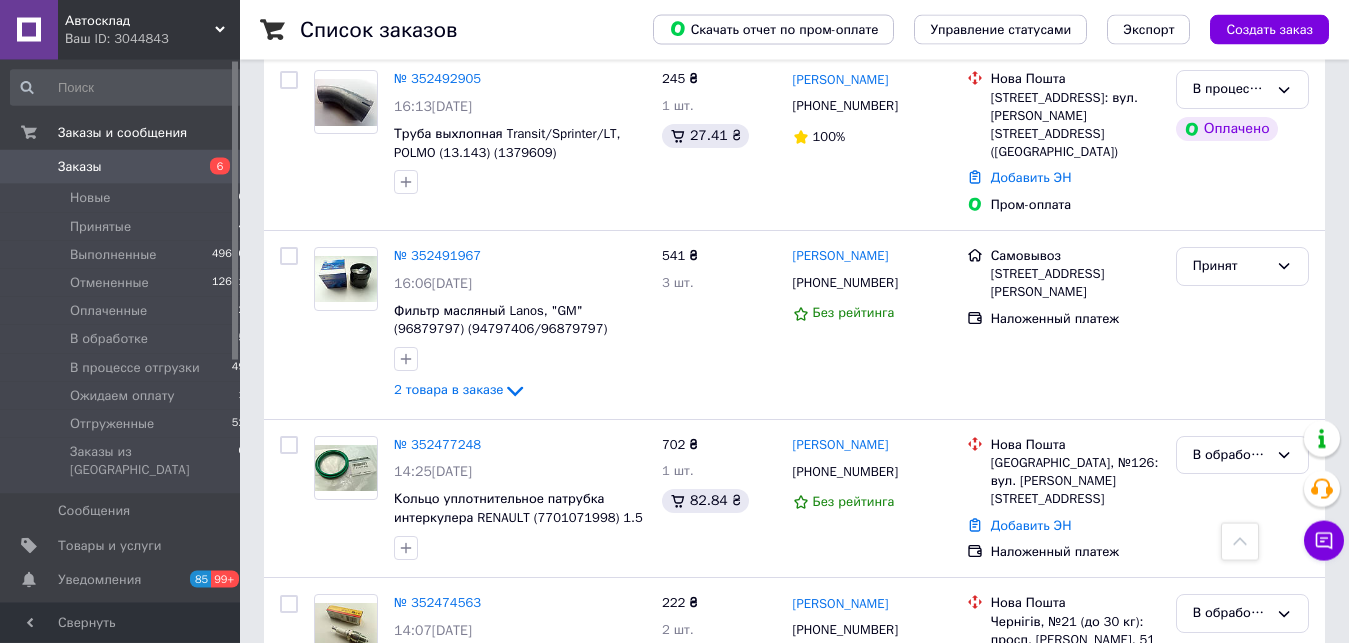 scroll, scrollTop: 714, scrollLeft: 0, axis: vertical 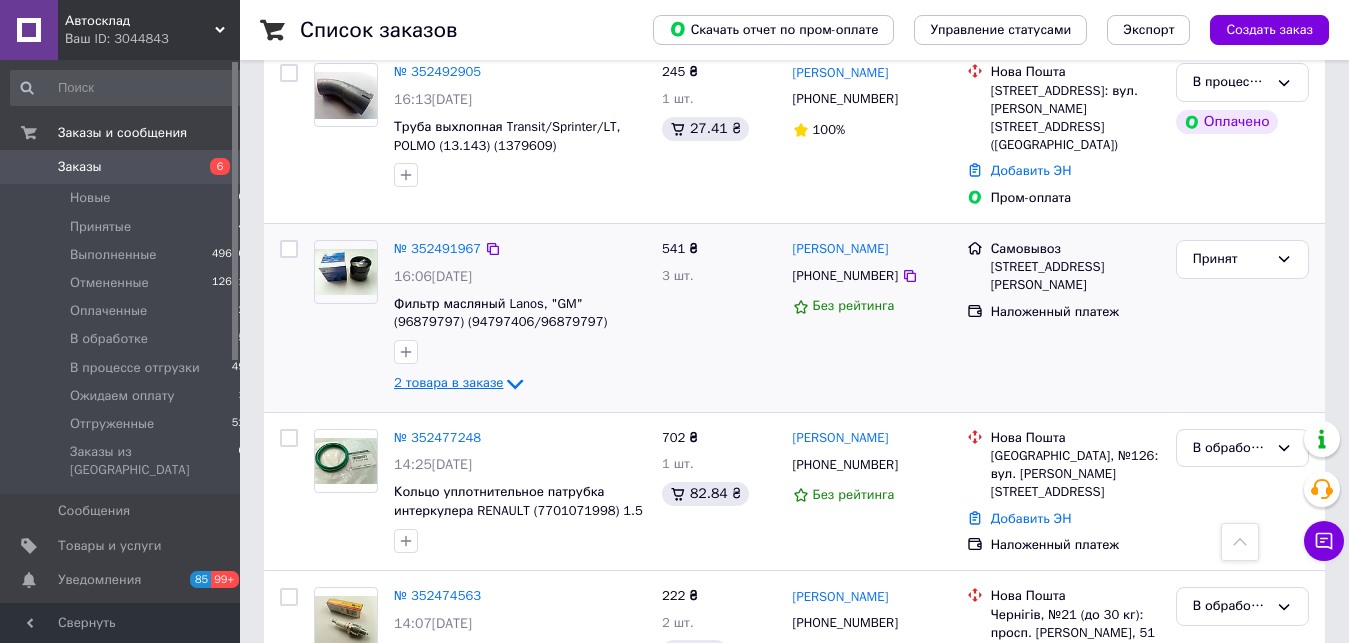 click 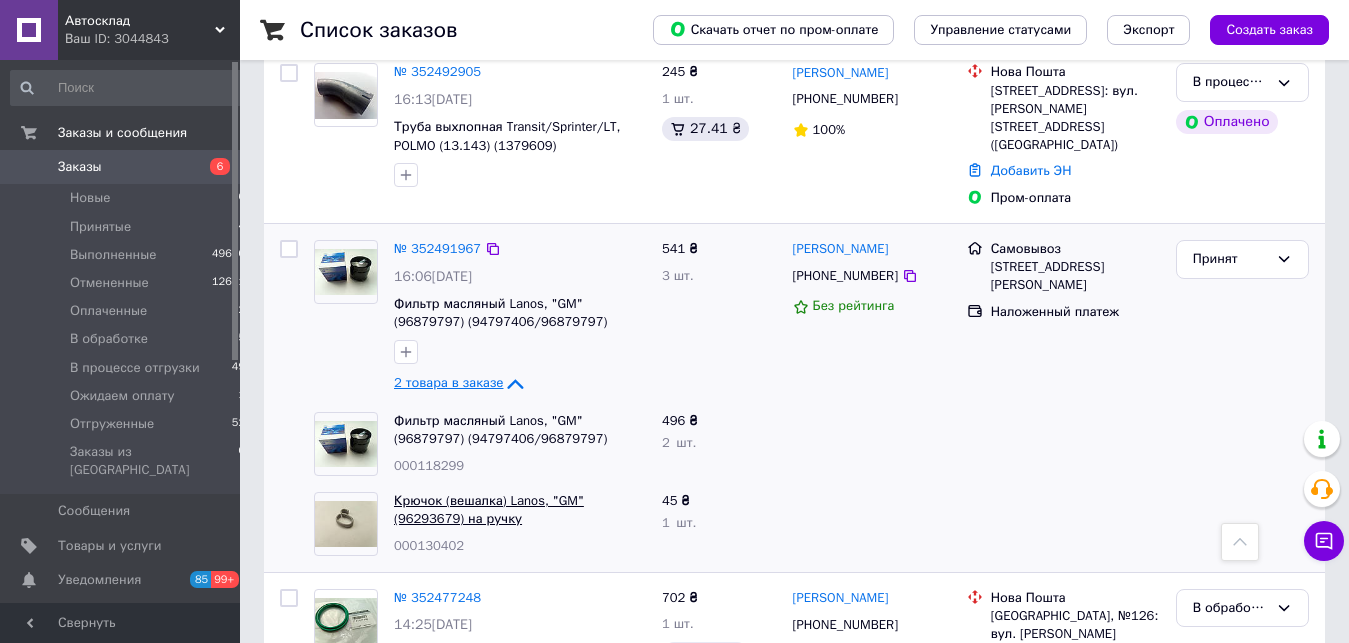 scroll, scrollTop: 306, scrollLeft: 0, axis: vertical 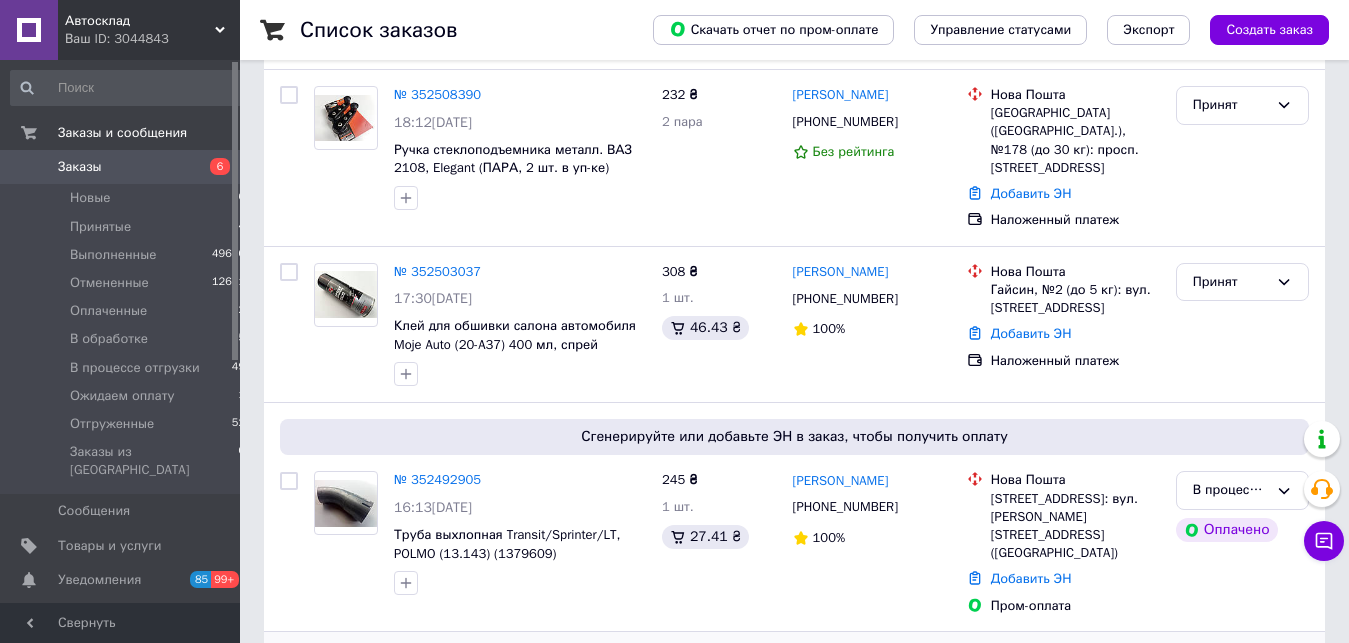 click on "Заказы" at bounding box center [121, 167] 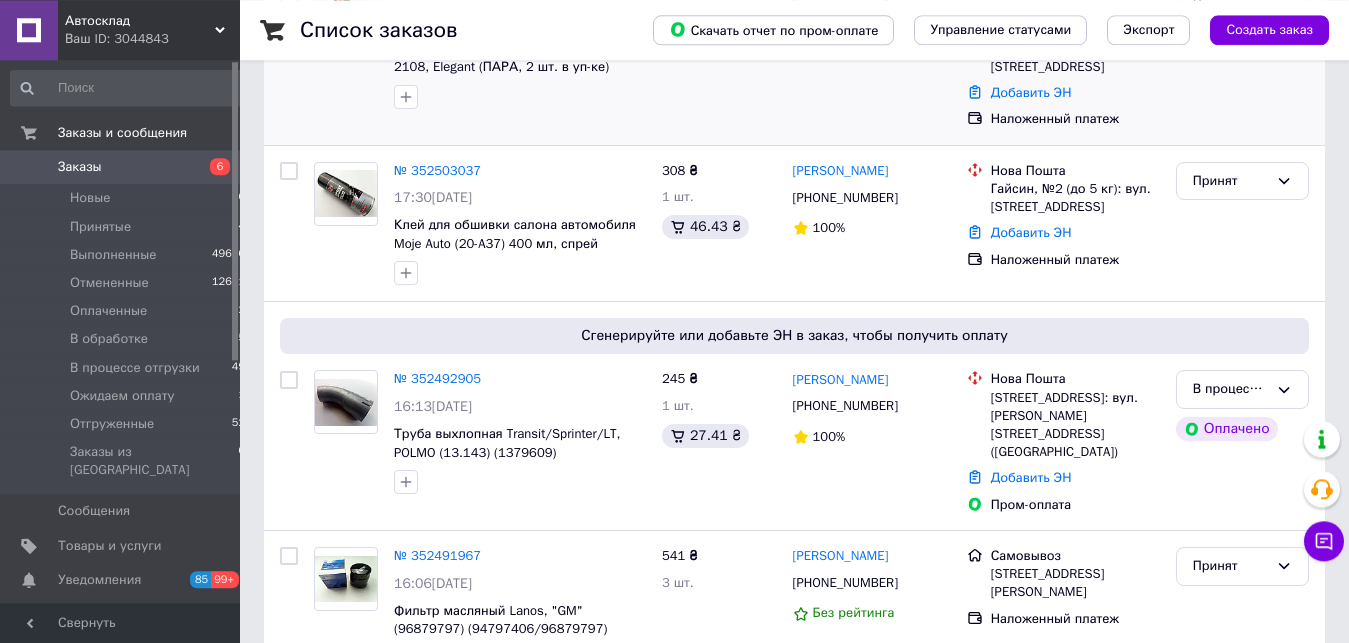 scroll, scrollTop: 408, scrollLeft: 0, axis: vertical 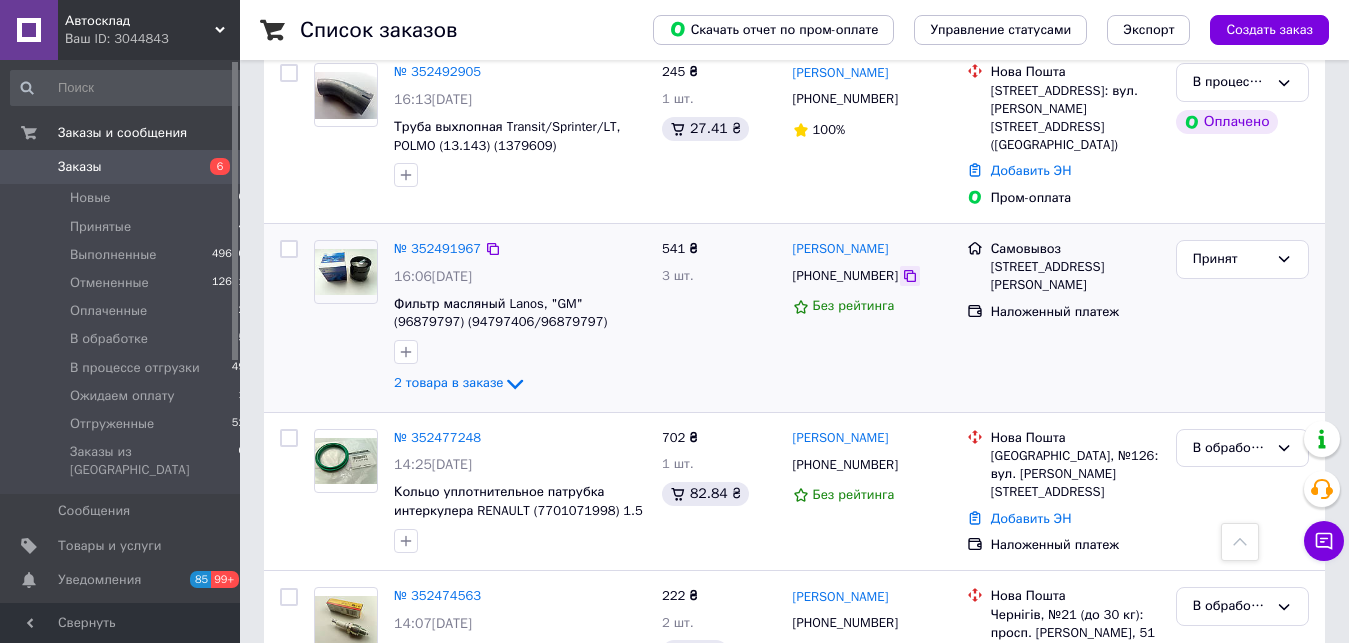 click 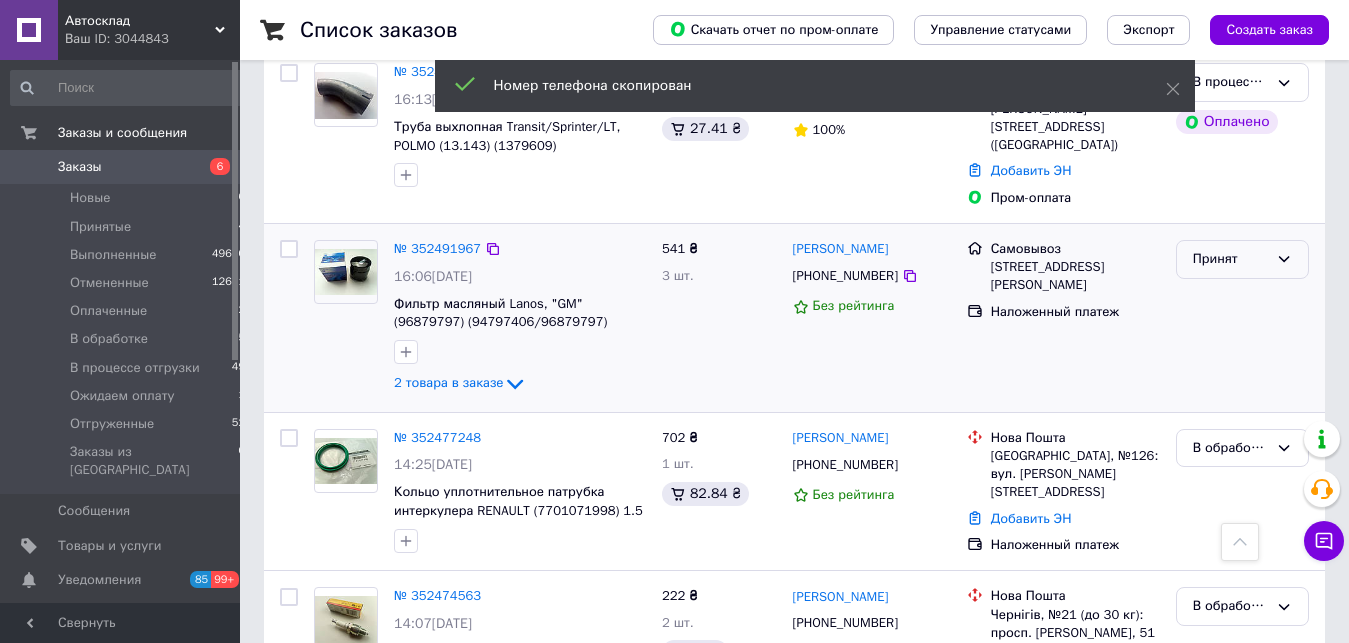 click on "Принят" at bounding box center [1230, 259] 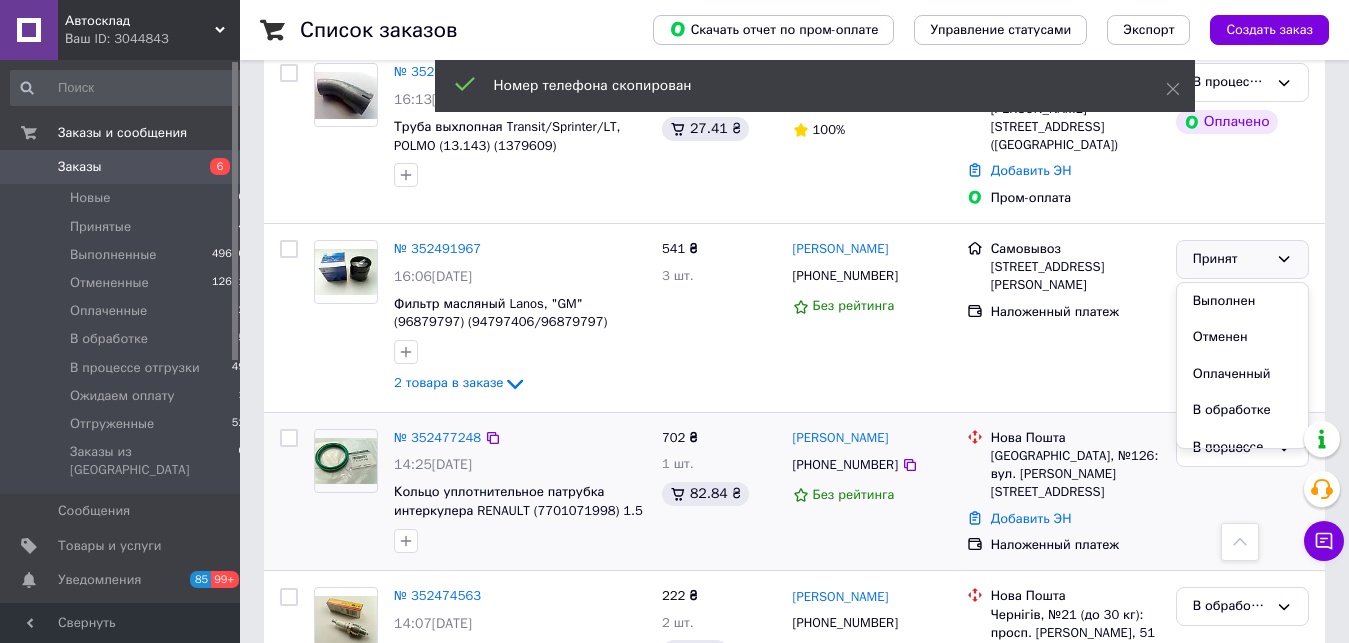click on "В обработке" at bounding box center [1242, 410] 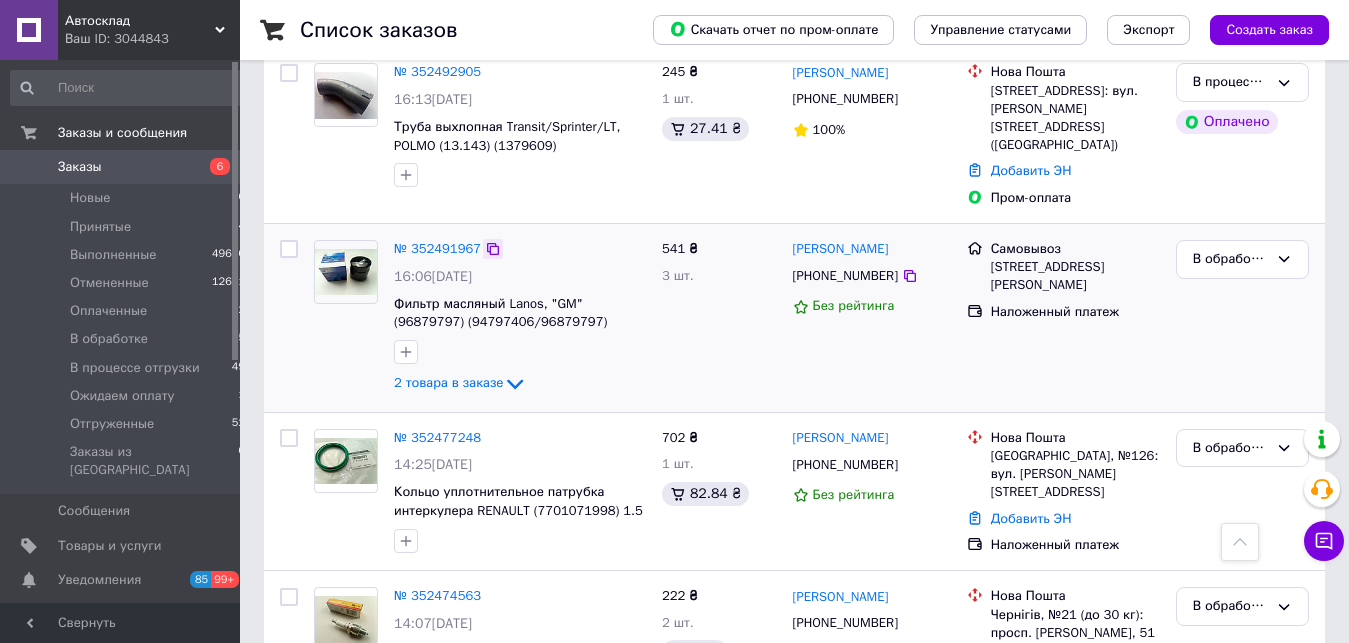 click 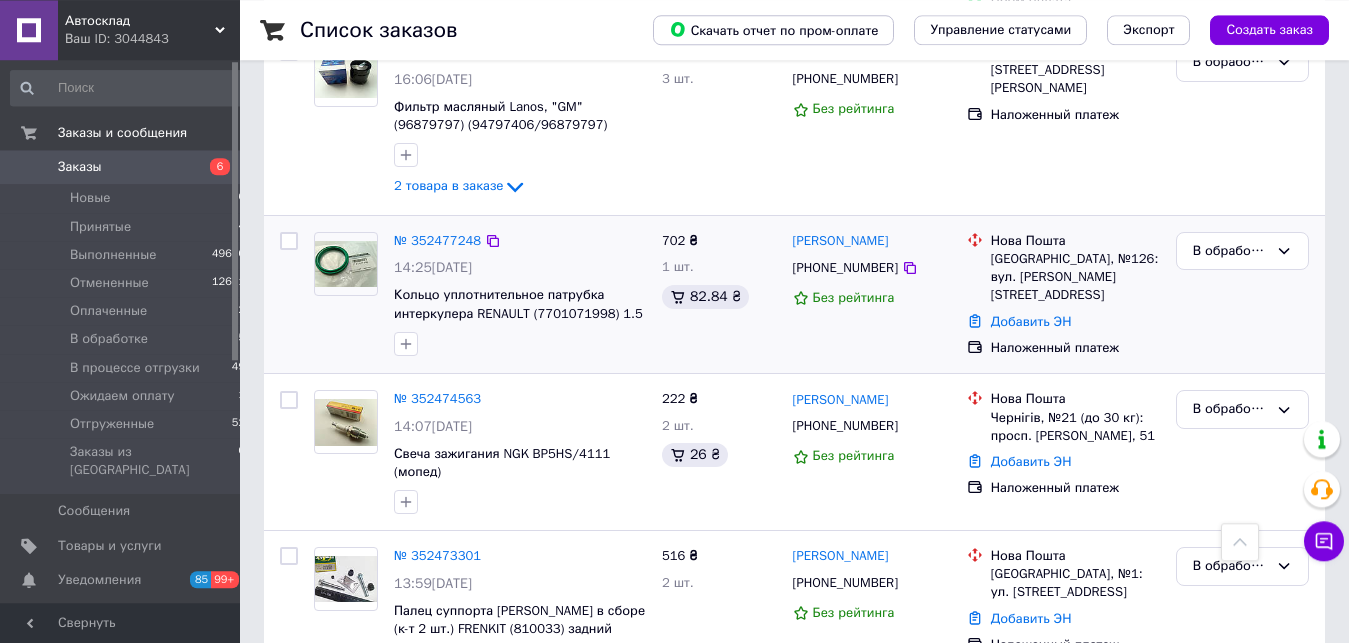 scroll, scrollTop: 918, scrollLeft: 0, axis: vertical 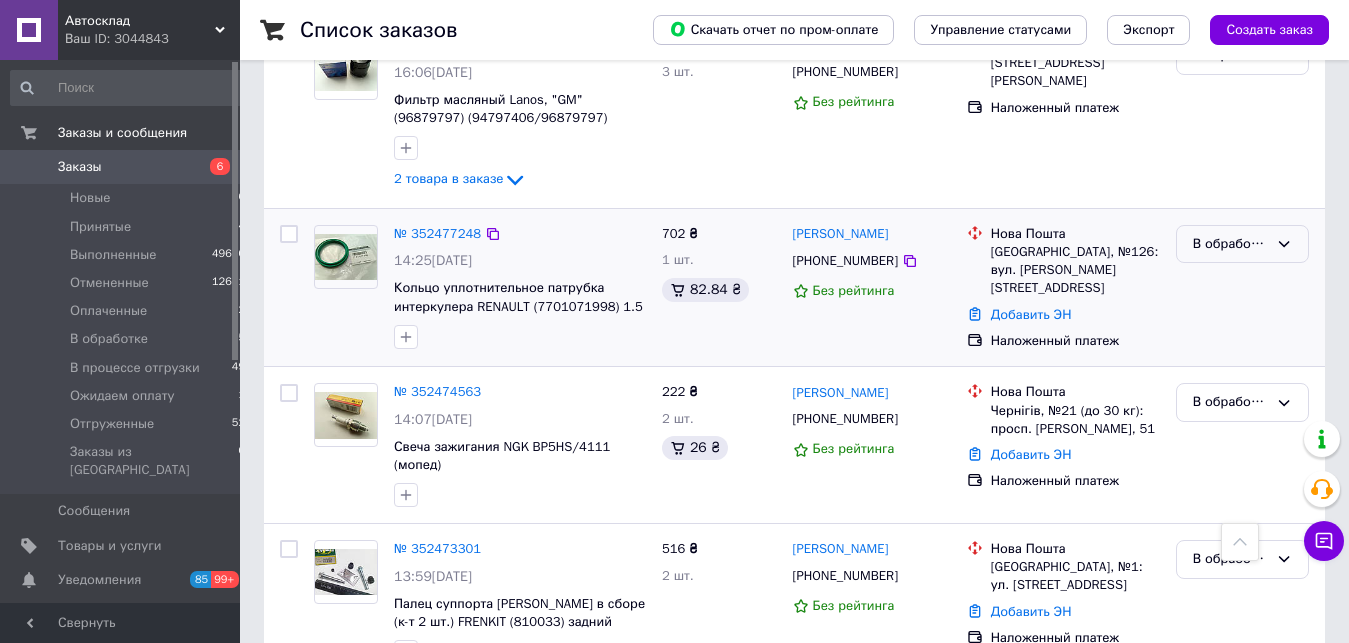 click on "В обработке" at bounding box center [1230, 244] 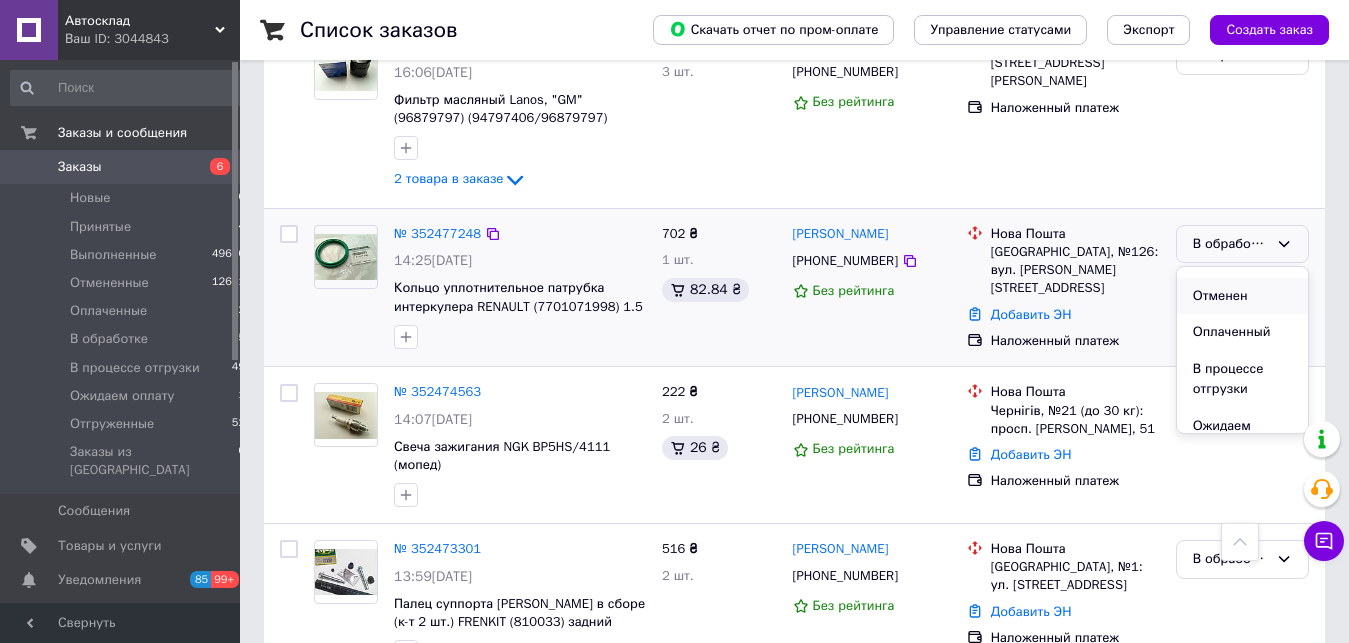 scroll, scrollTop: 102, scrollLeft: 0, axis: vertical 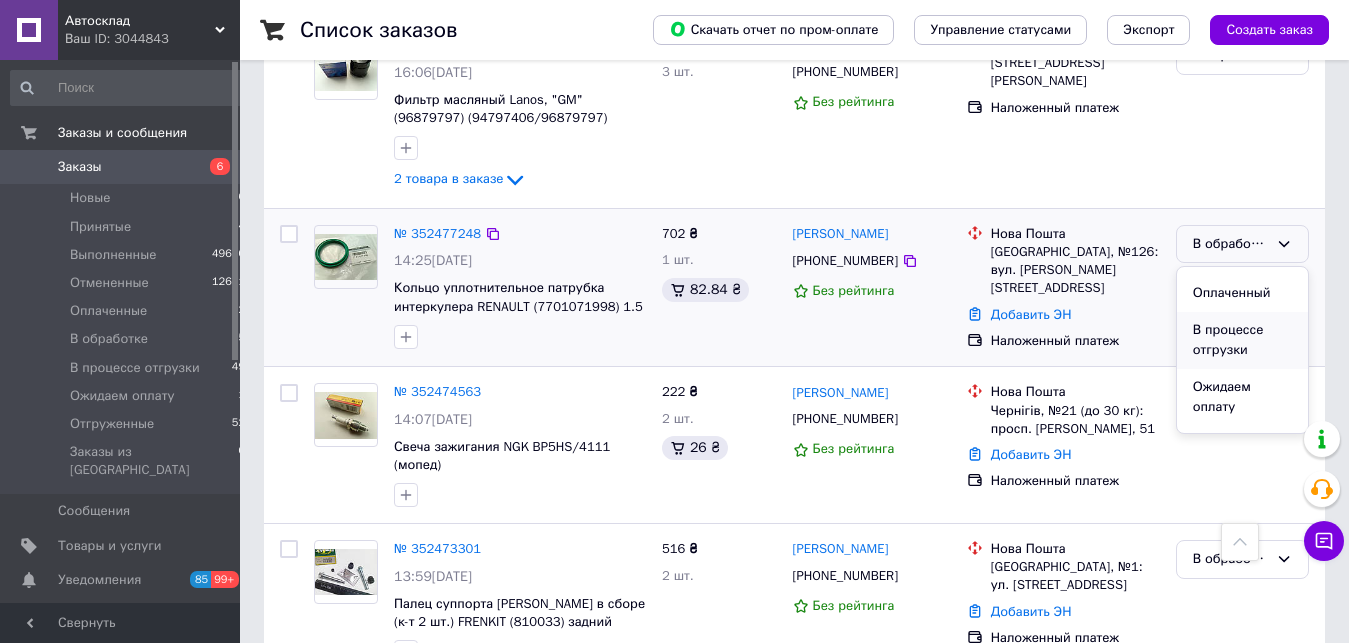 click on "В процессе отгрузки" at bounding box center [1242, 340] 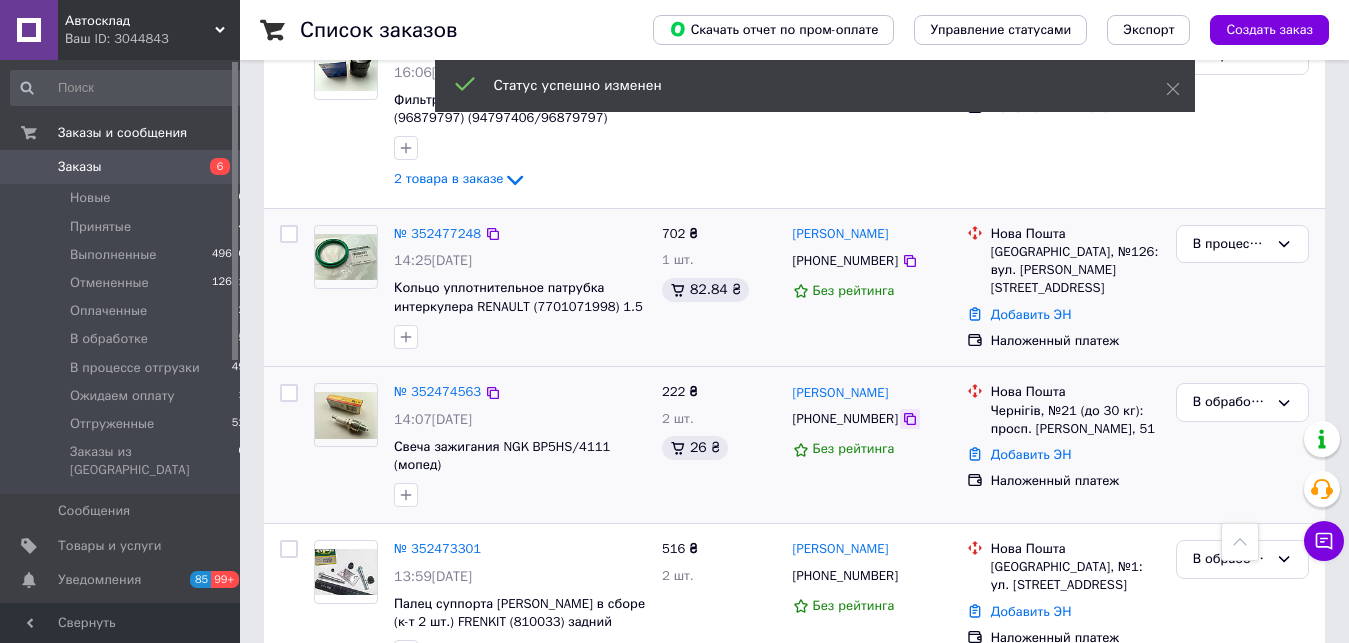 click 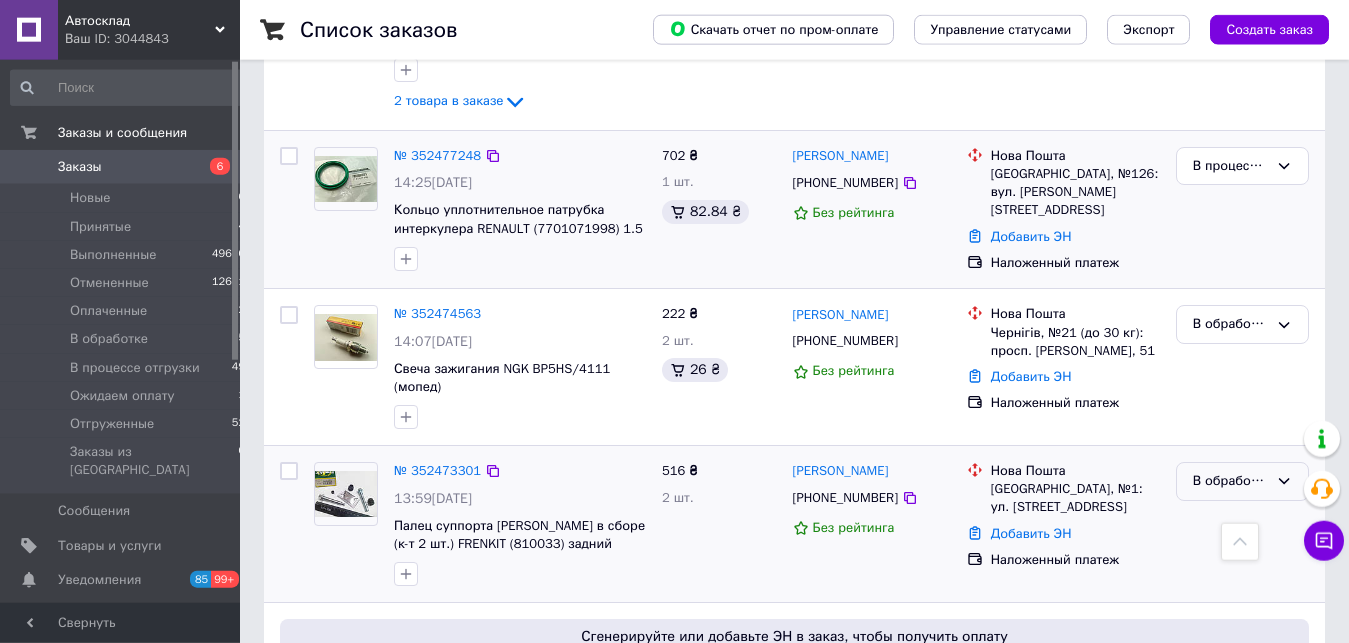 scroll, scrollTop: 1122, scrollLeft: 0, axis: vertical 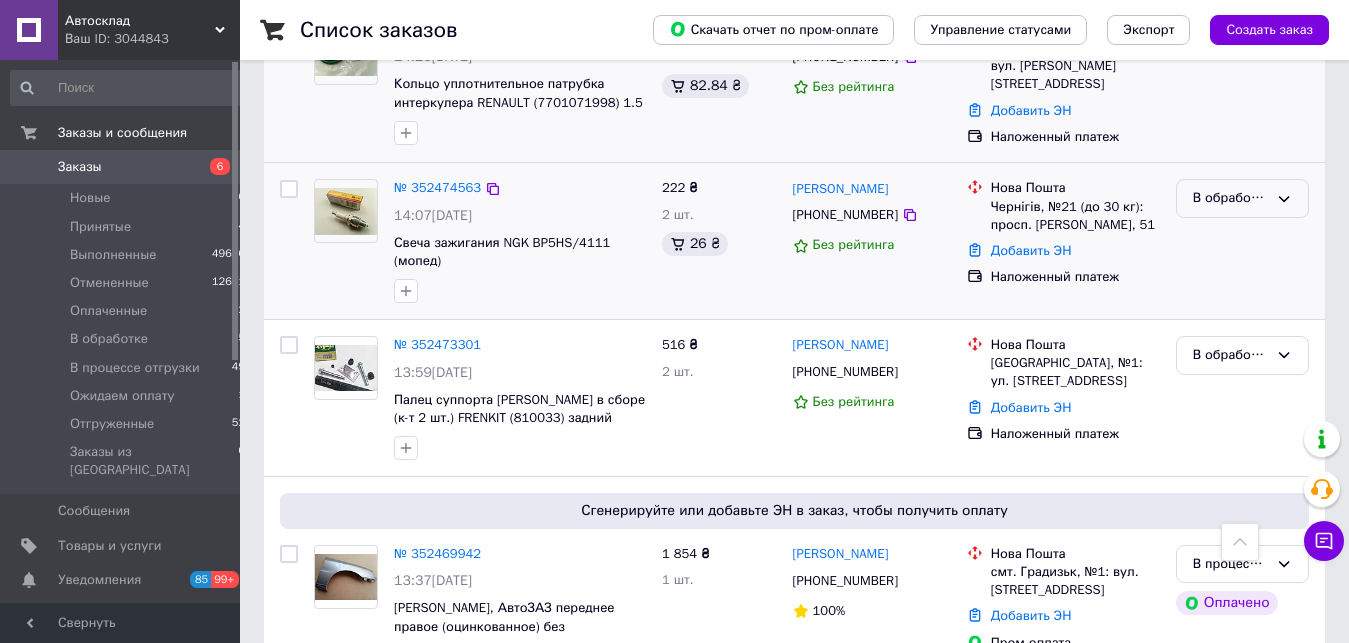 click on "В обработке" at bounding box center [1230, 198] 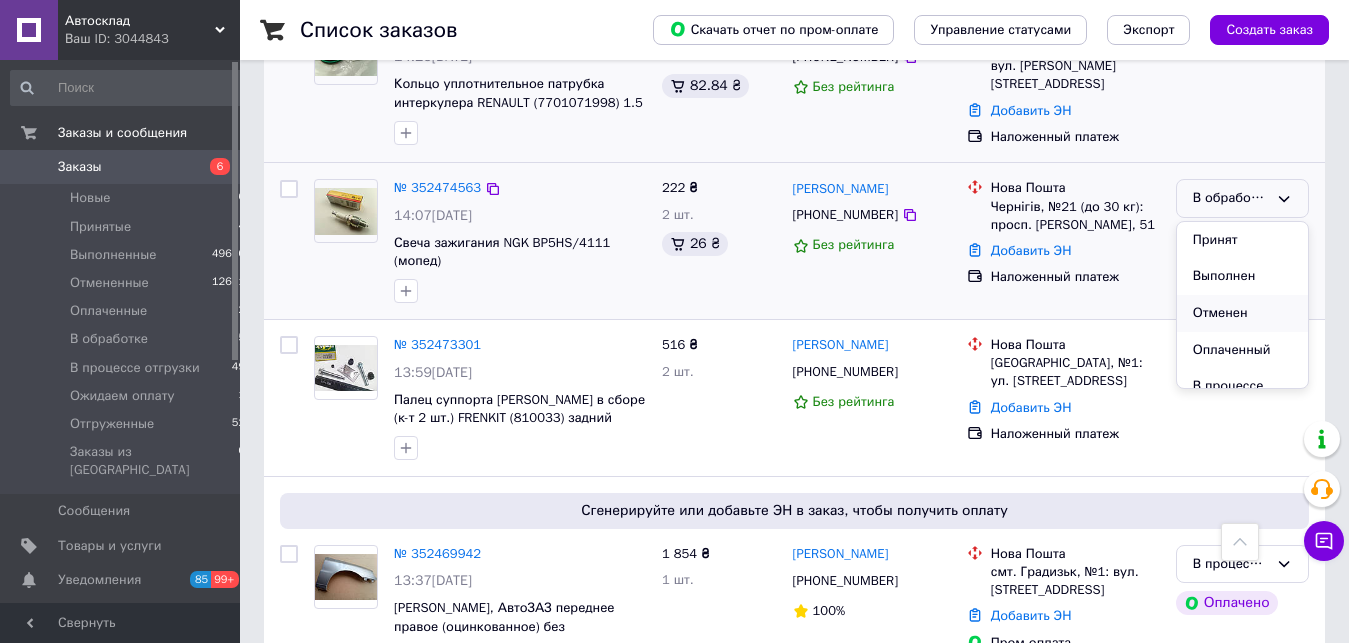 scroll, scrollTop: 102, scrollLeft: 0, axis: vertical 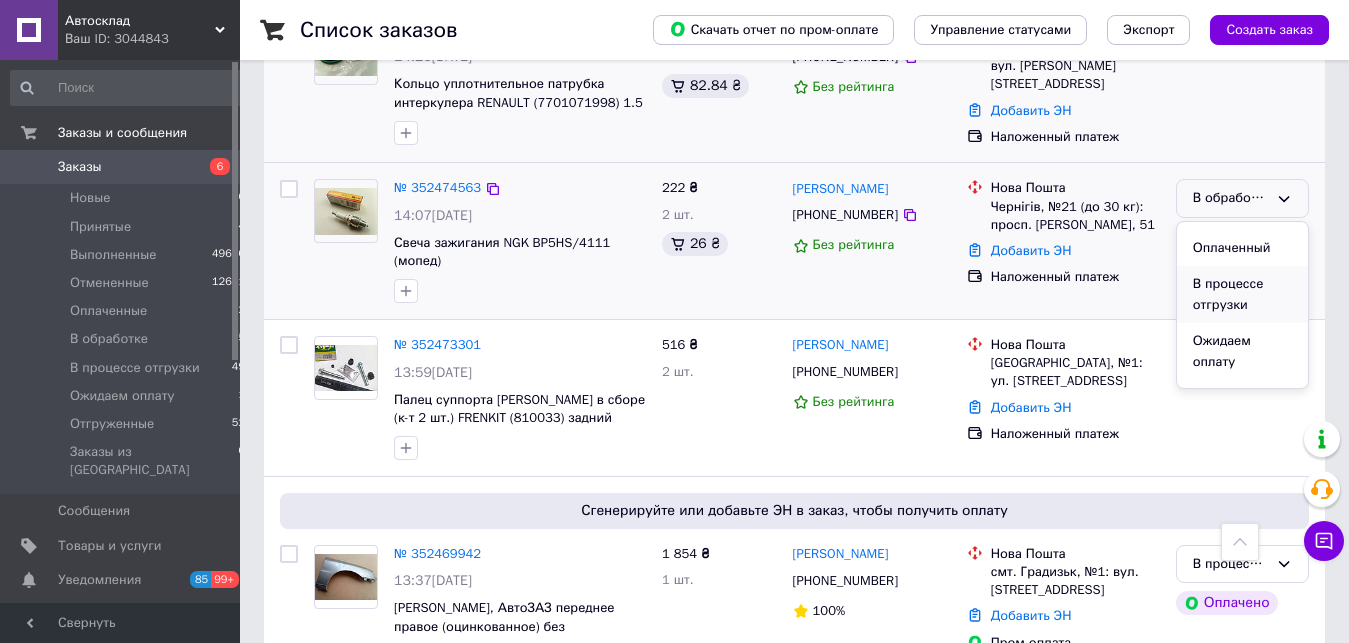 click on "В процессе отгрузки" at bounding box center [1242, 294] 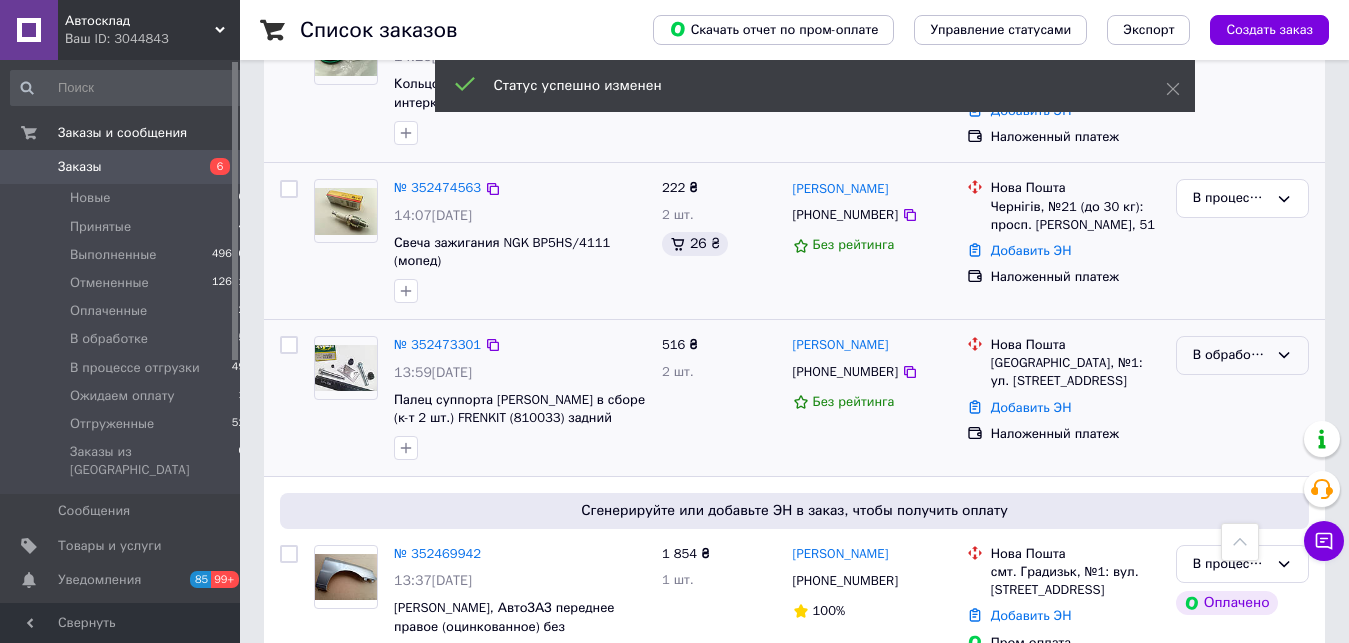 click on "В обработке" at bounding box center (1230, 355) 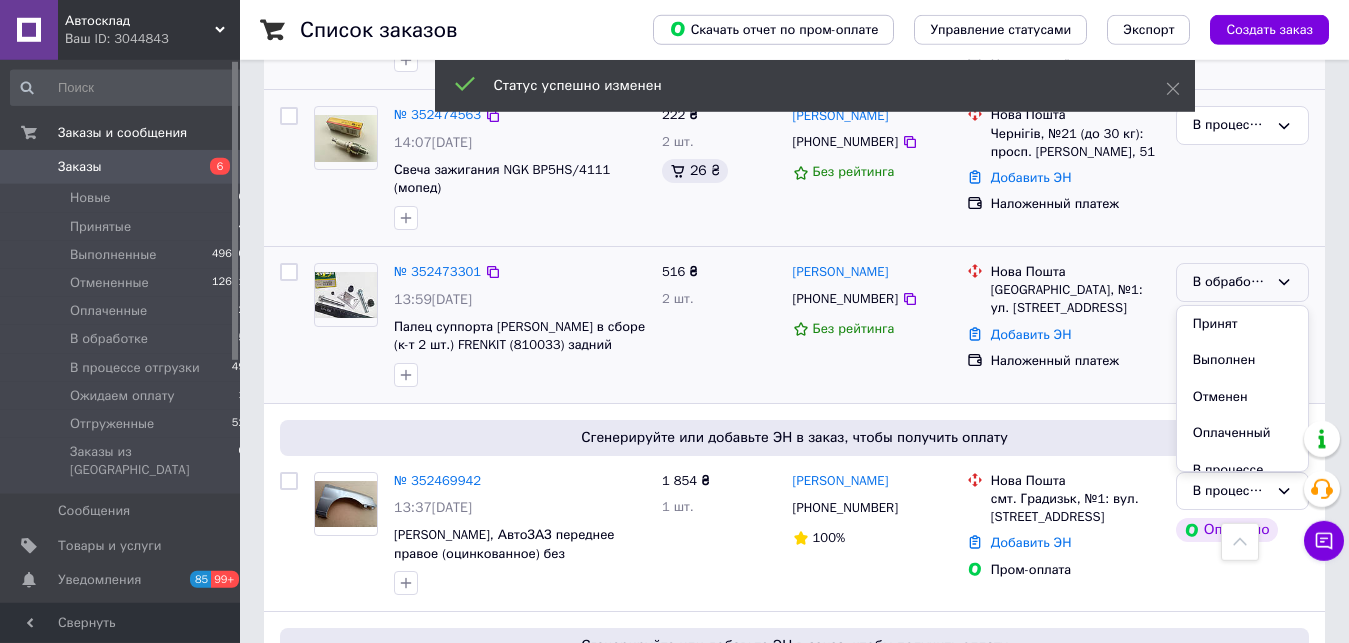 scroll, scrollTop: 1224, scrollLeft: 0, axis: vertical 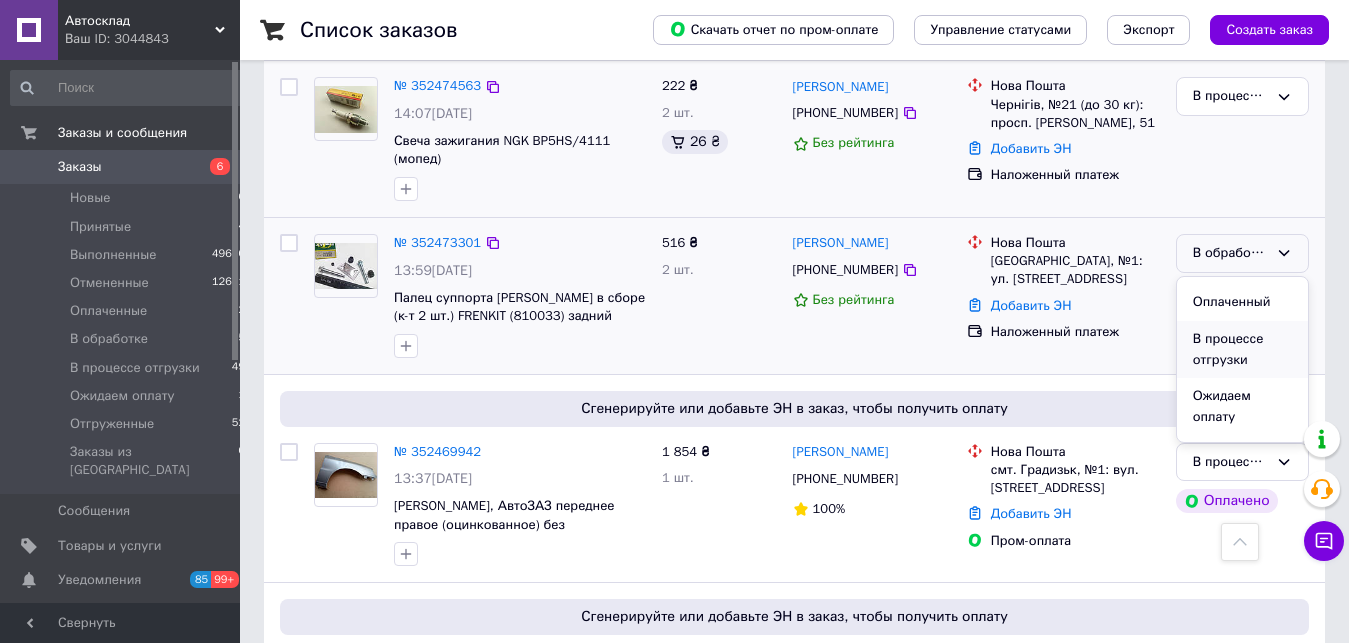 click on "В процессе отгрузки" at bounding box center (1242, 349) 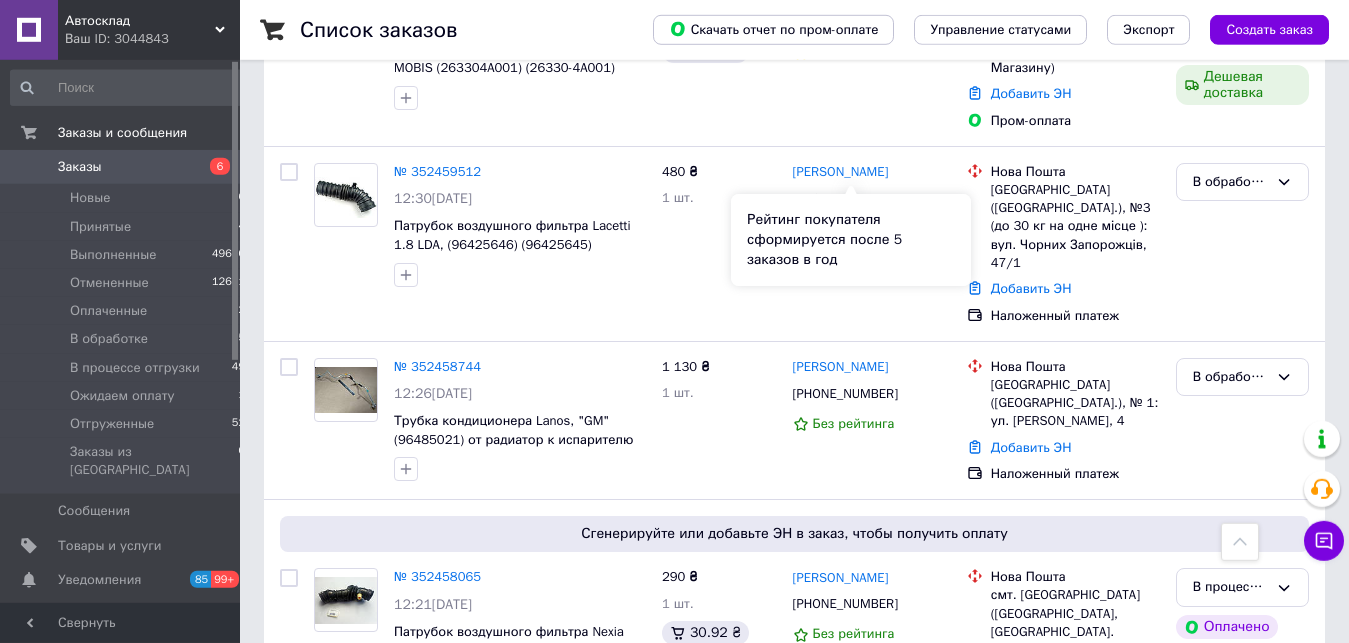 scroll, scrollTop: 2142, scrollLeft: 0, axis: vertical 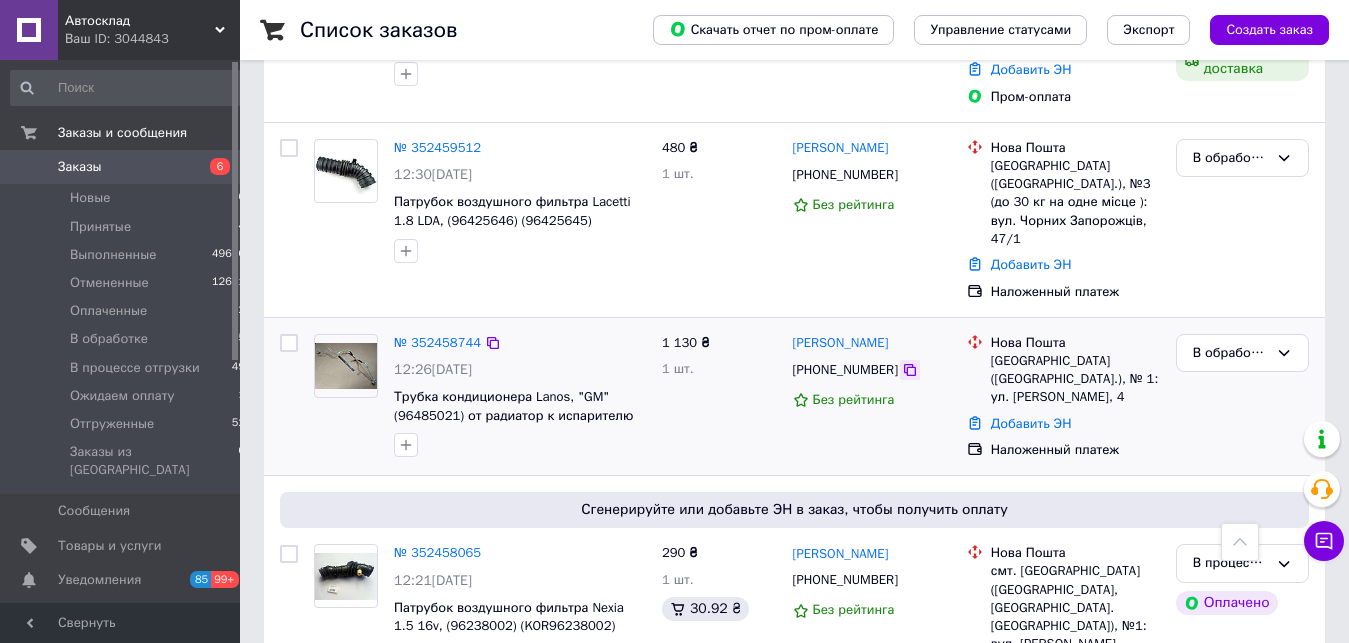 click 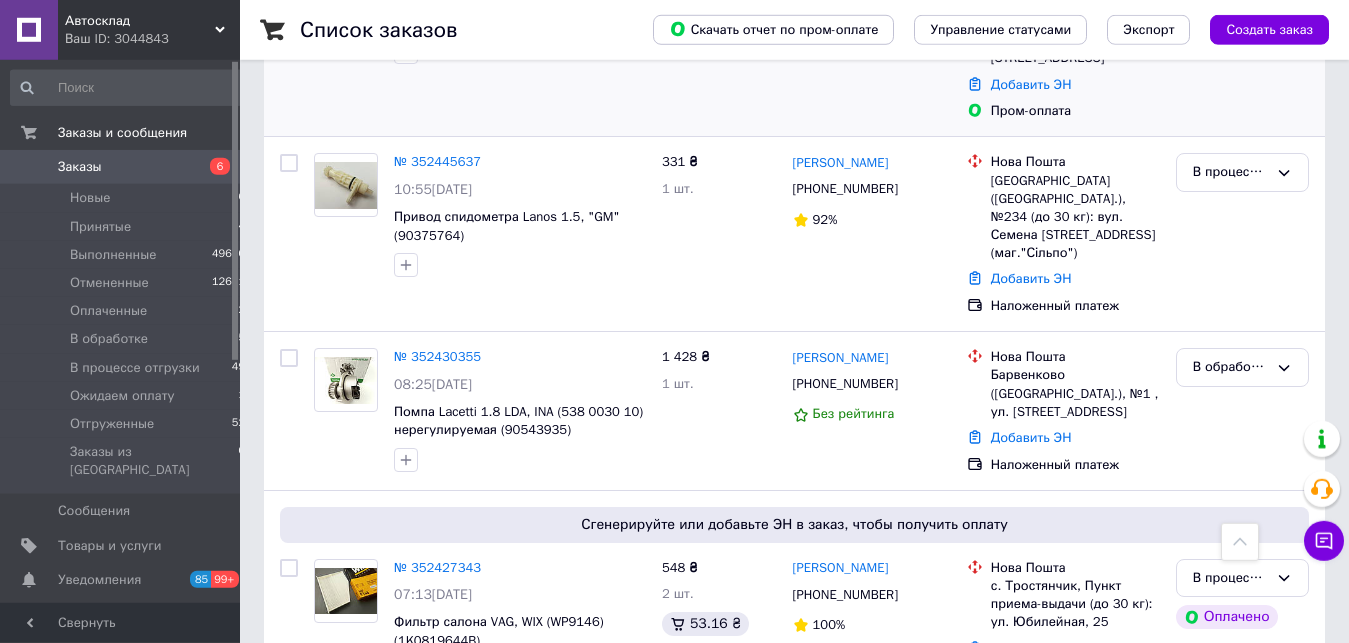 scroll, scrollTop: 2754, scrollLeft: 0, axis: vertical 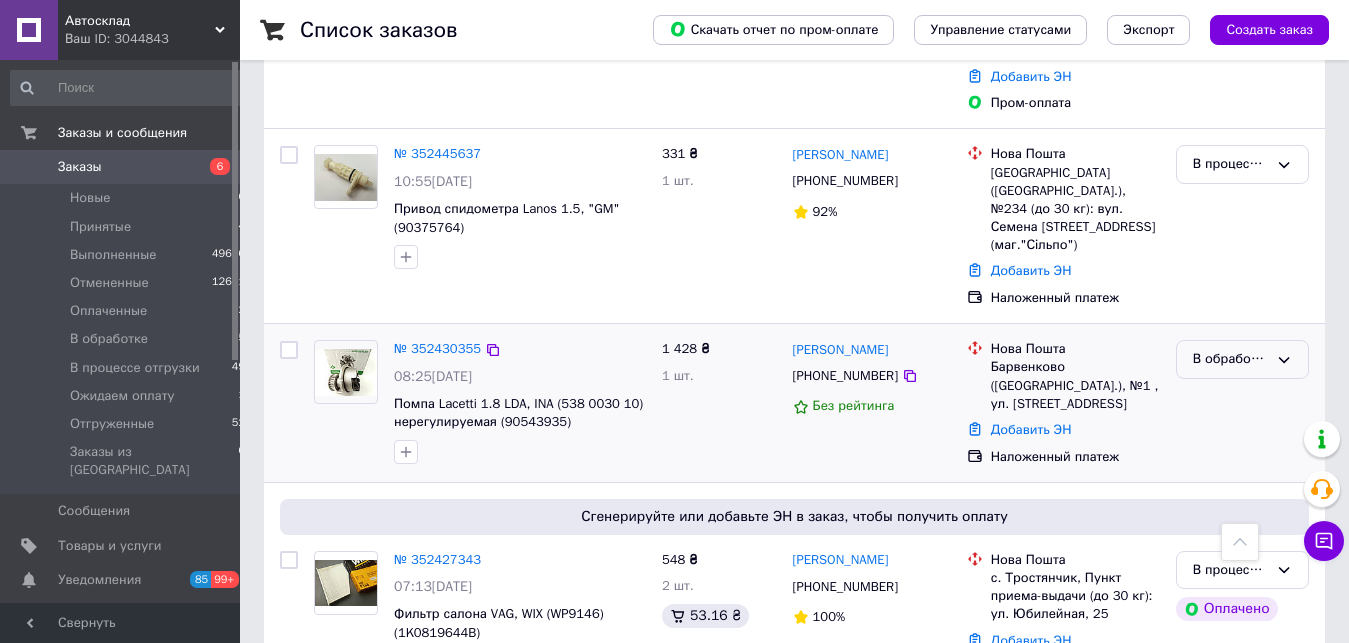 click on "В обработке" at bounding box center [1230, 359] 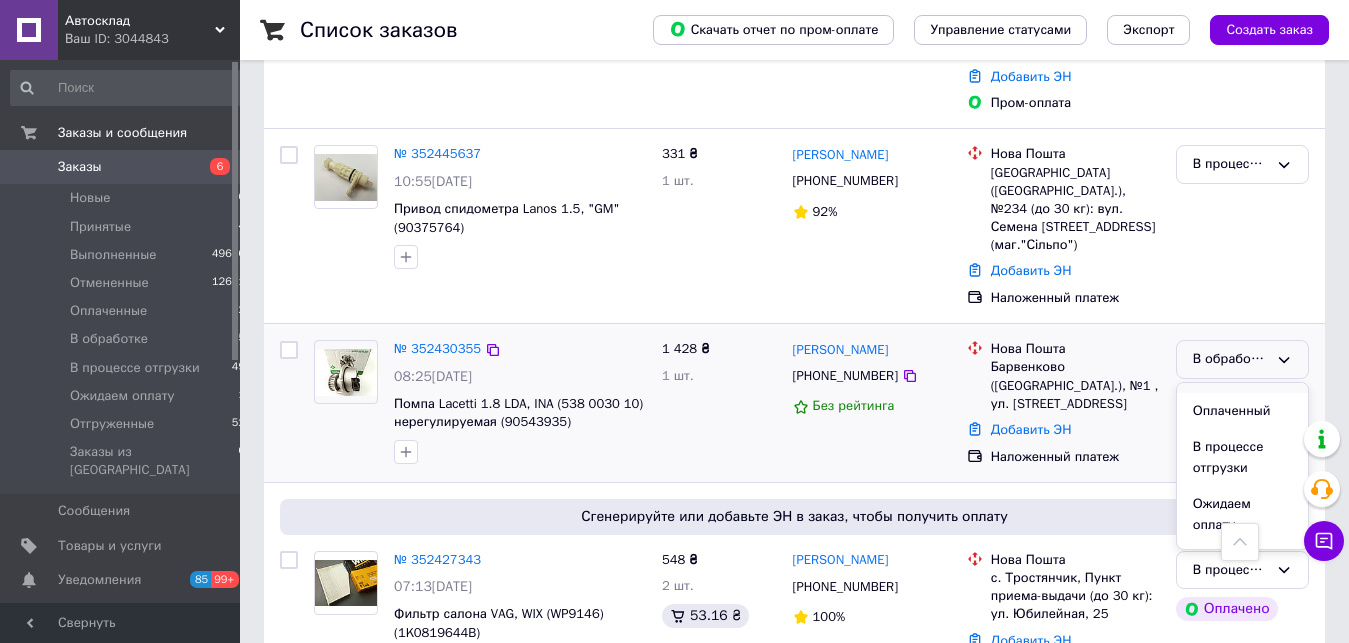 scroll, scrollTop: 102, scrollLeft: 0, axis: vertical 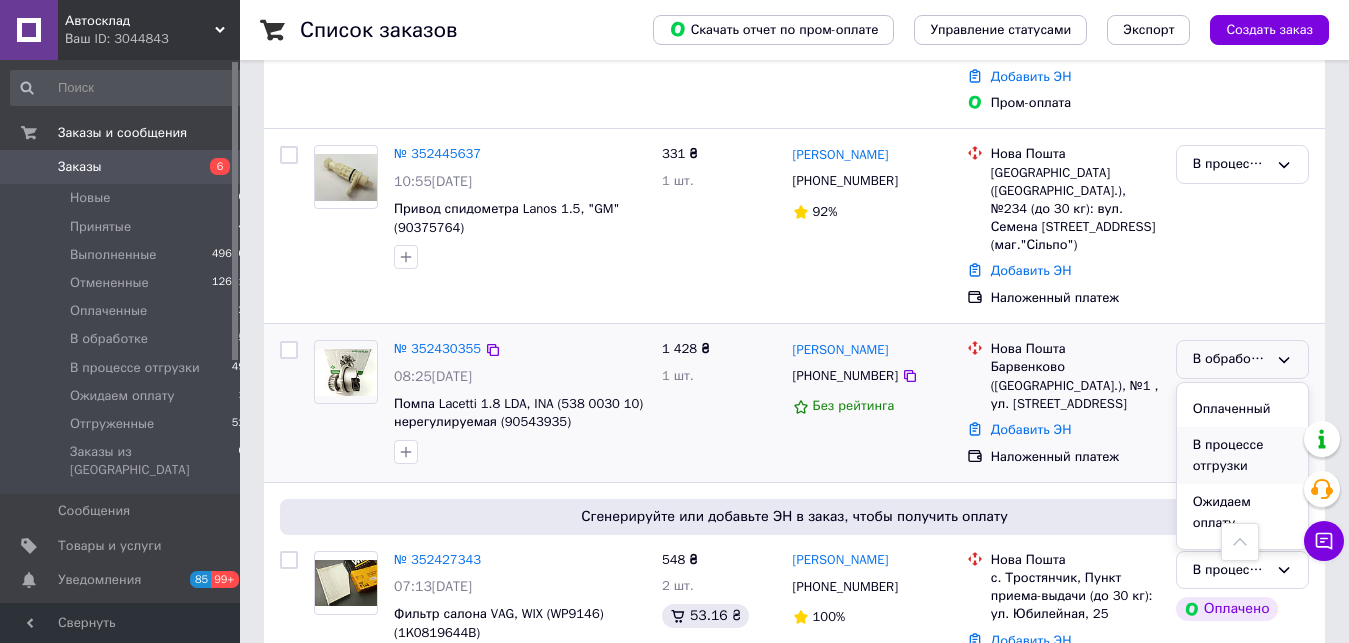 click on "В процессе отгрузки" at bounding box center (1242, 455) 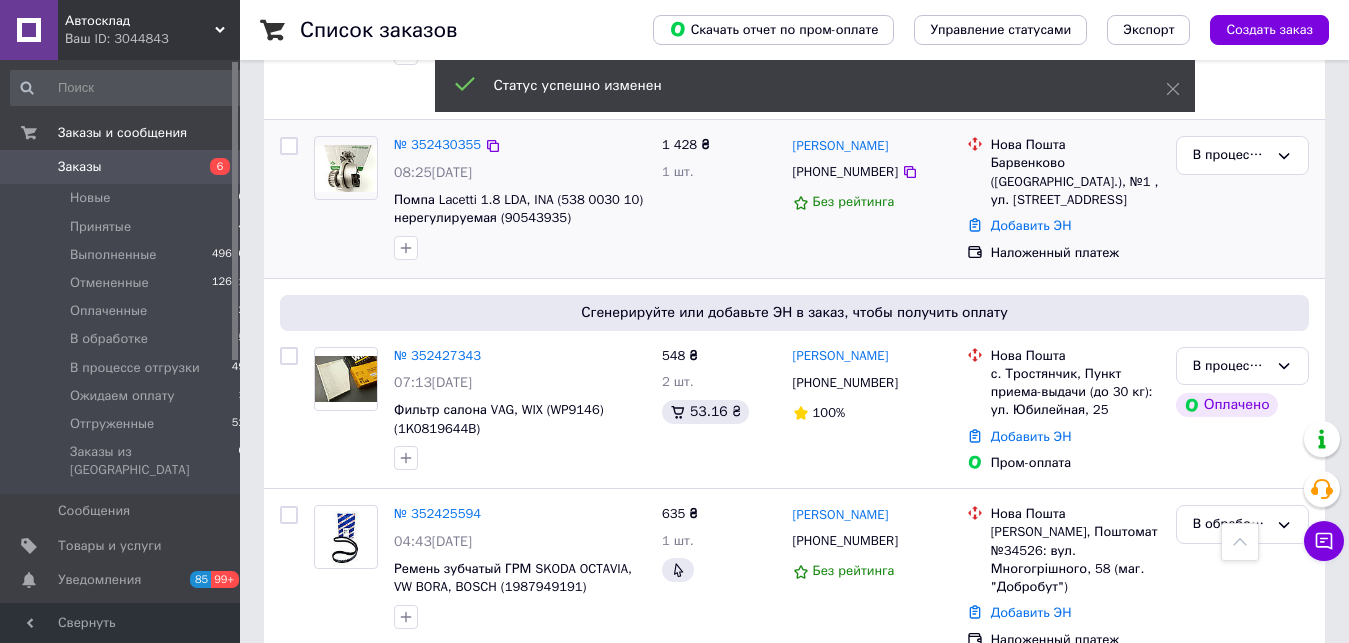 scroll, scrollTop: 3060, scrollLeft: 0, axis: vertical 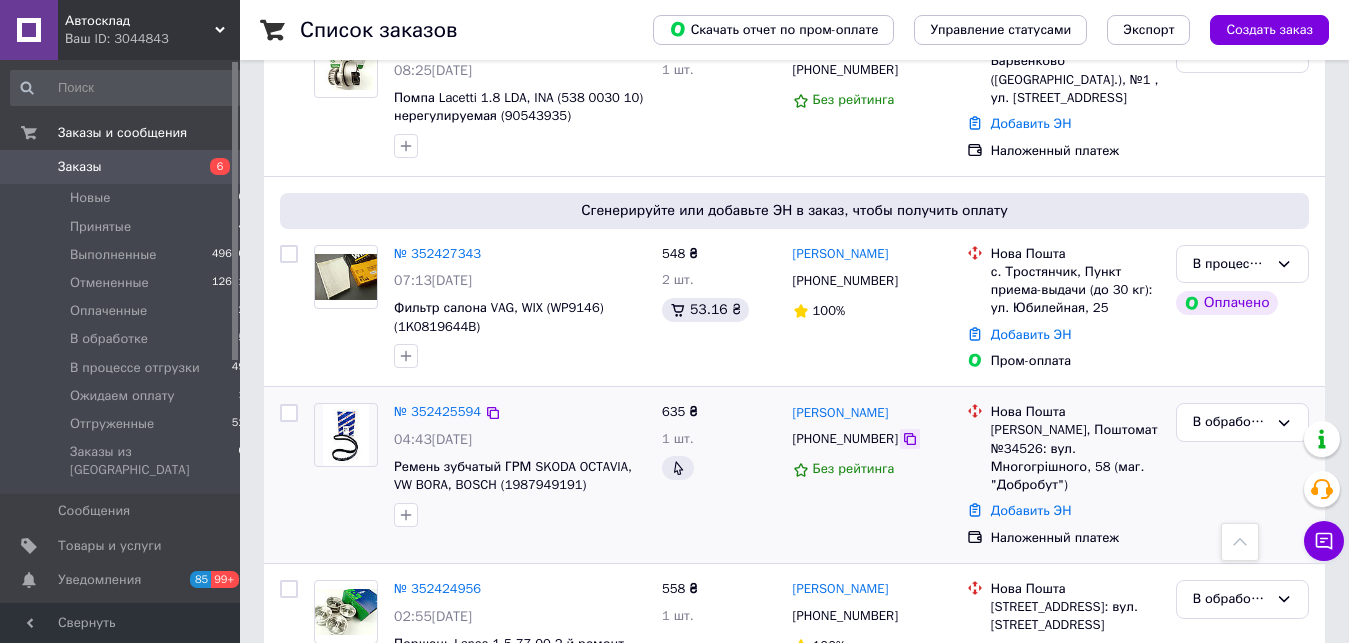 click 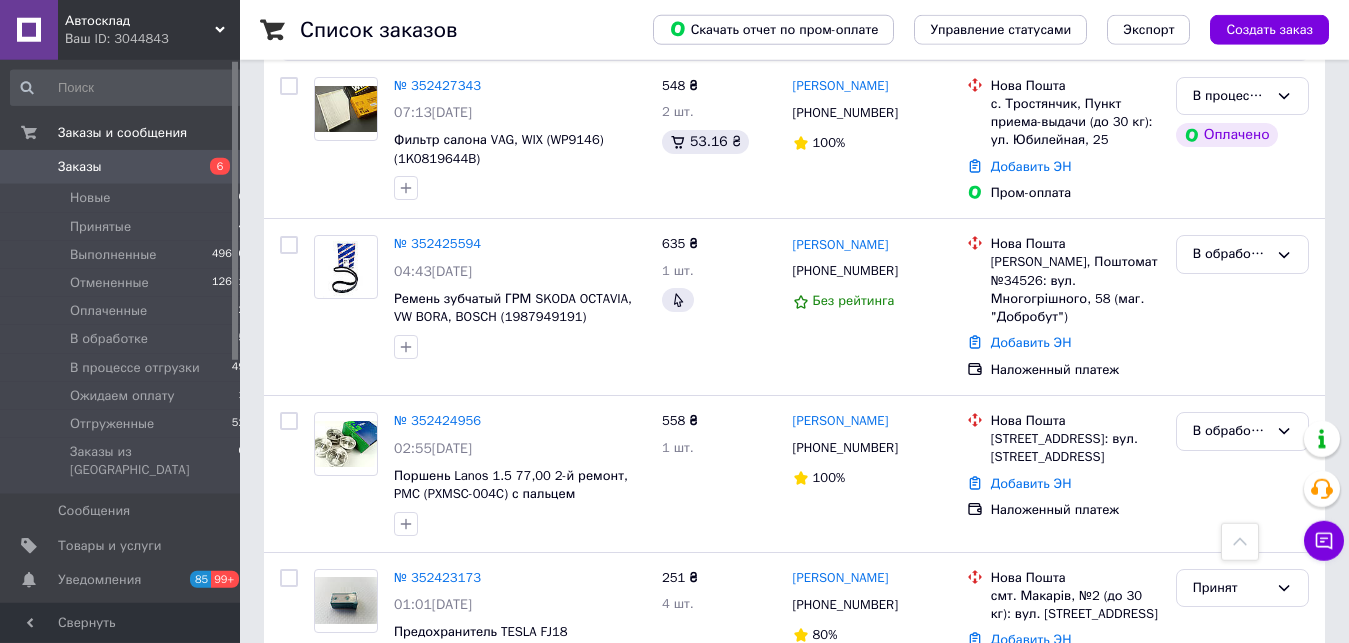 scroll, scrollTop: 3264, scrollLeft: 0, axis: vertical 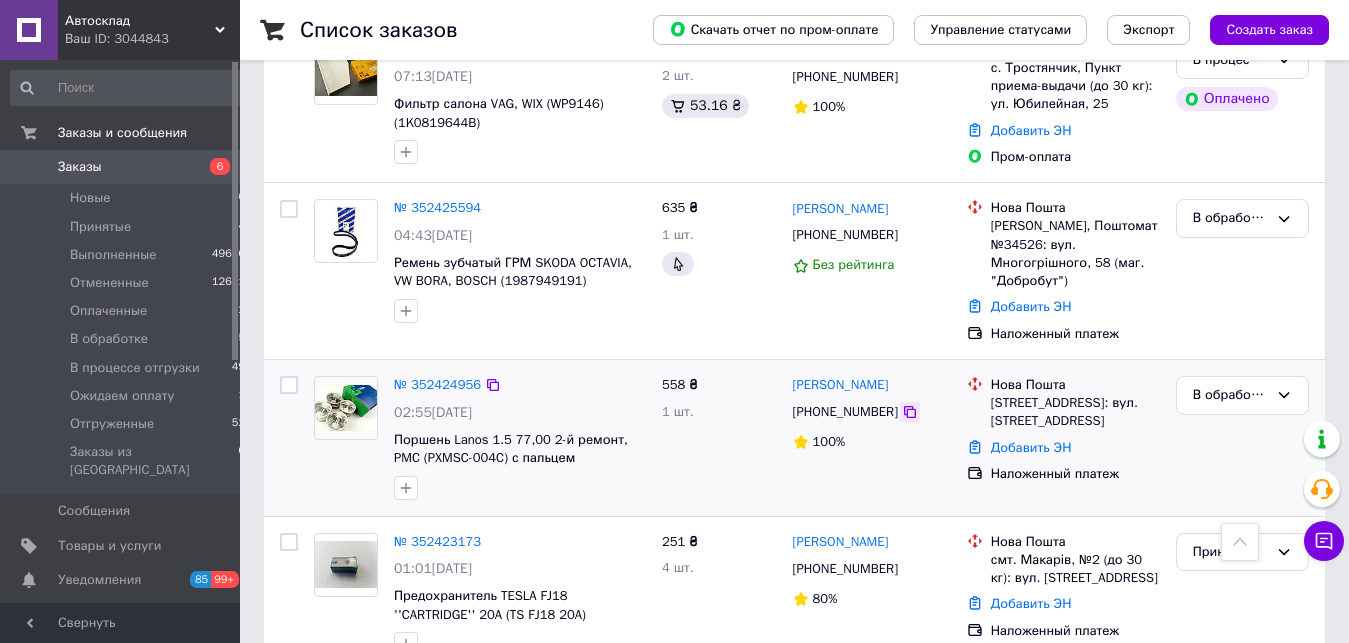 click 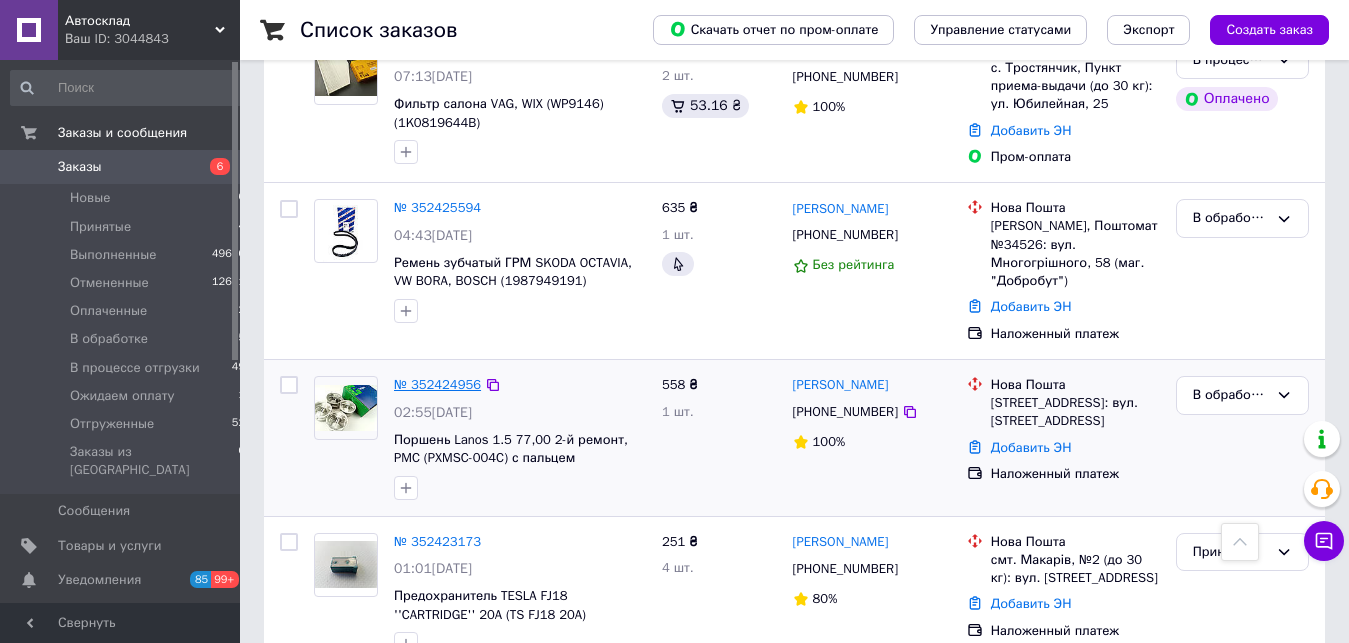 click on "№ 352424956" at bounding box center (437, 384) 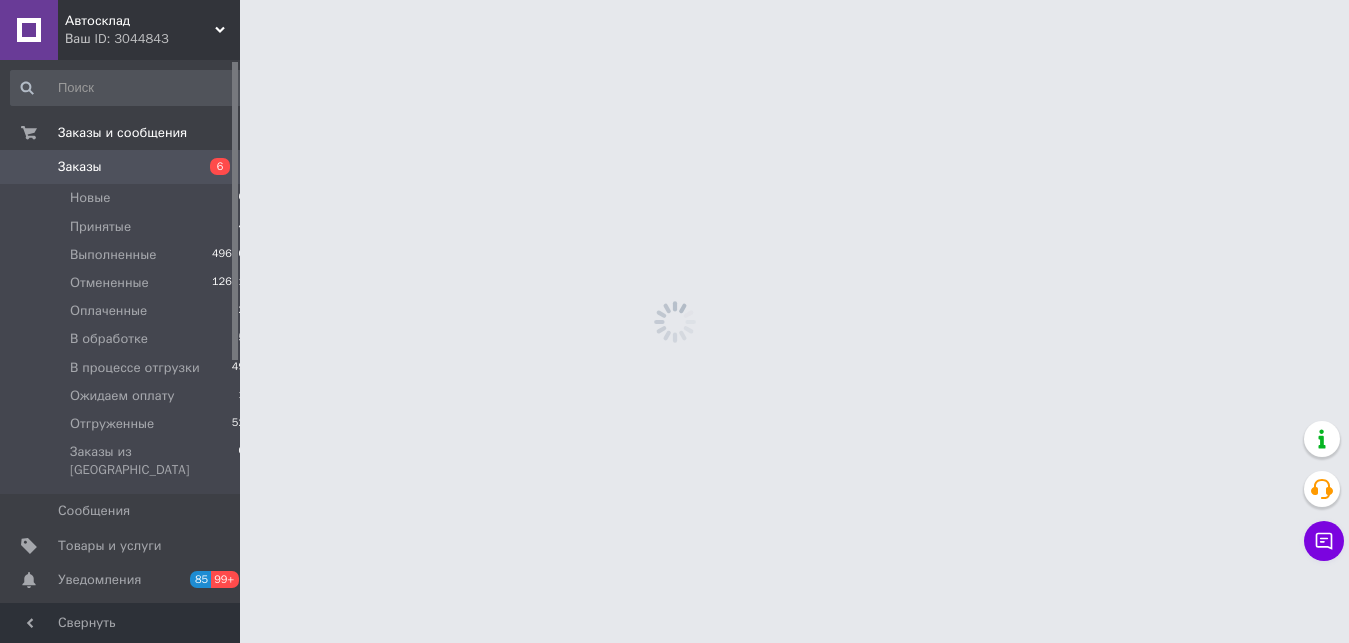scroll, scrollTop: 0, scrollLeft: 0, axis: both 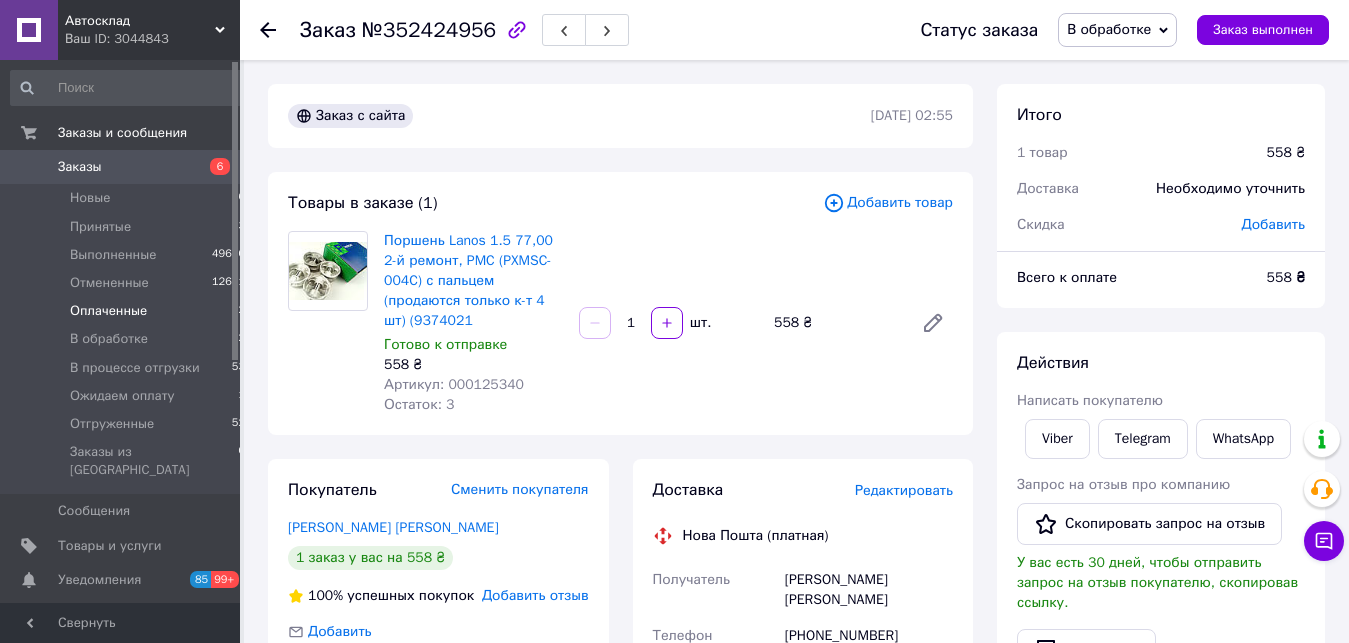 click on "Оплаченные" at bounding box center [108, 311] 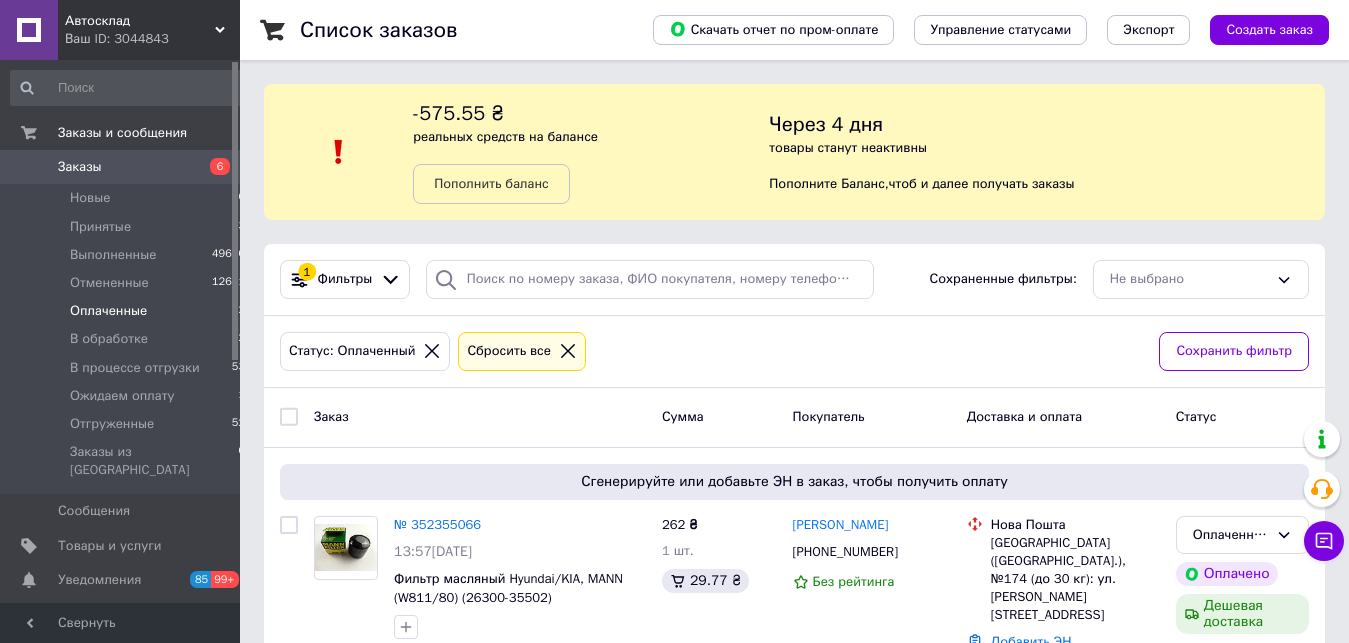 scroll, scrollTop: 249, scrollLeft: 0, axis: vertical 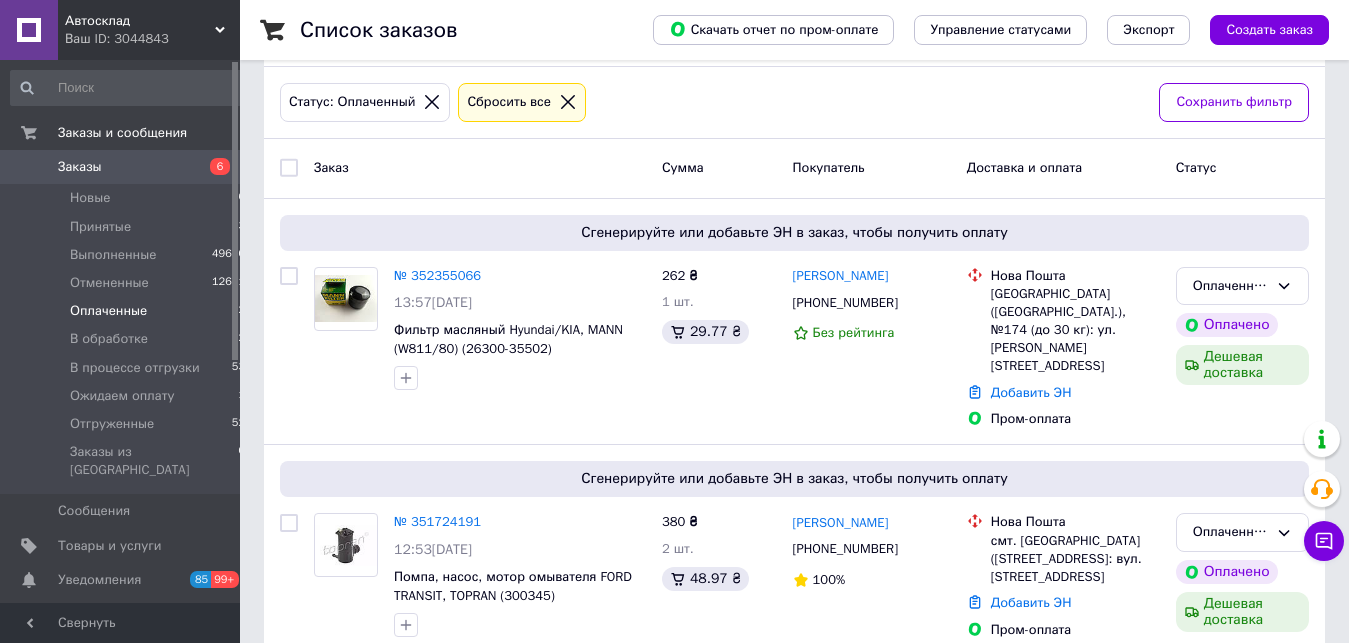 click on "Ваш ID: 3044843" at bounding box center [152, 39] 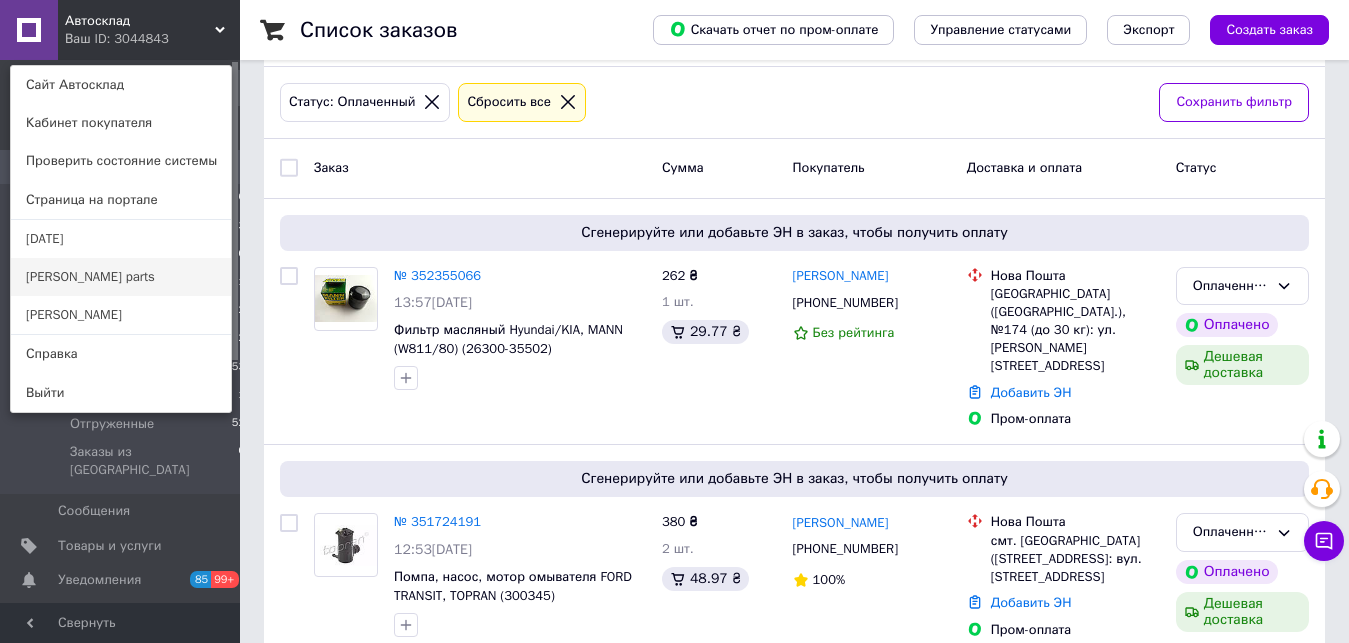 click on "[PERSON_NAME] parts" at bounding box center (121, 277) 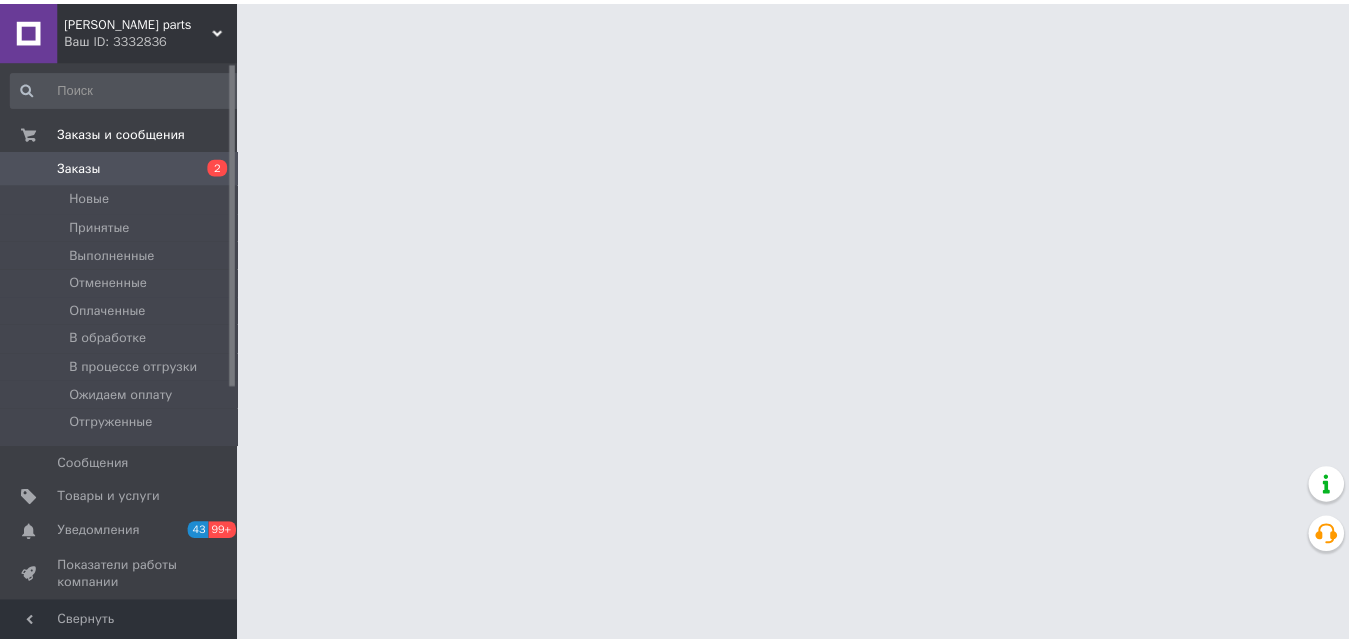 scroll, scrollTop: 0, scrollLeft: 0, axis: both 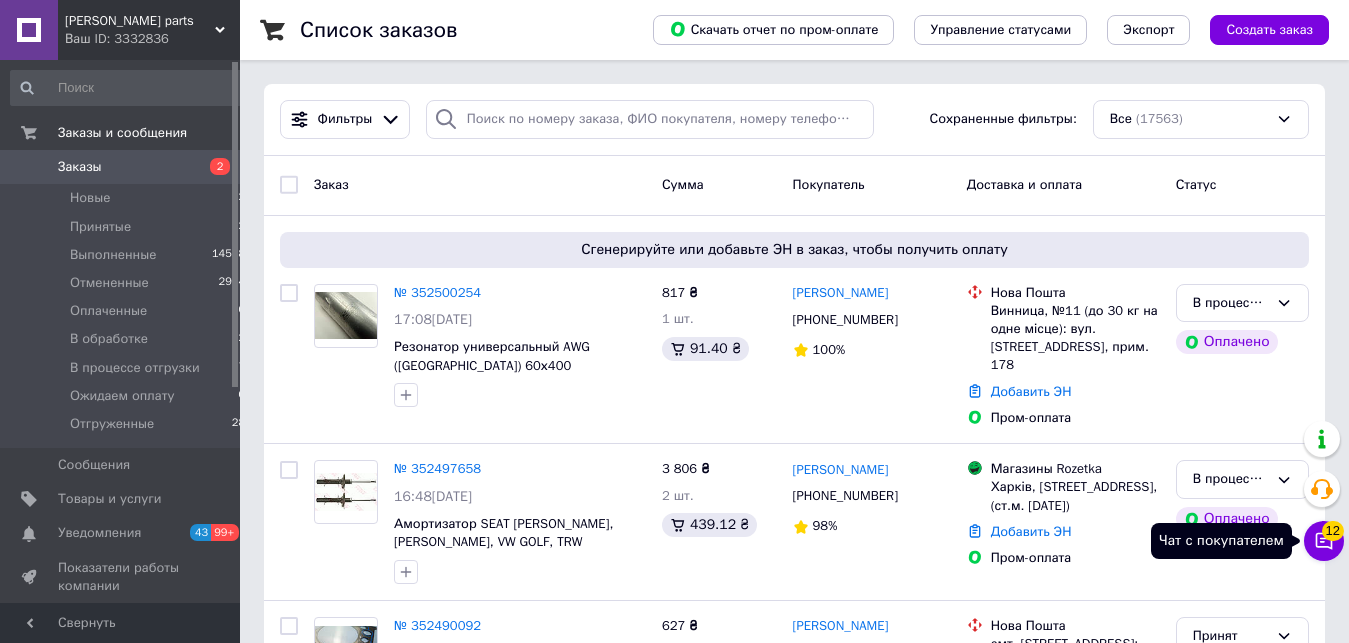 click on "12" at bounding box center [1333, 531] 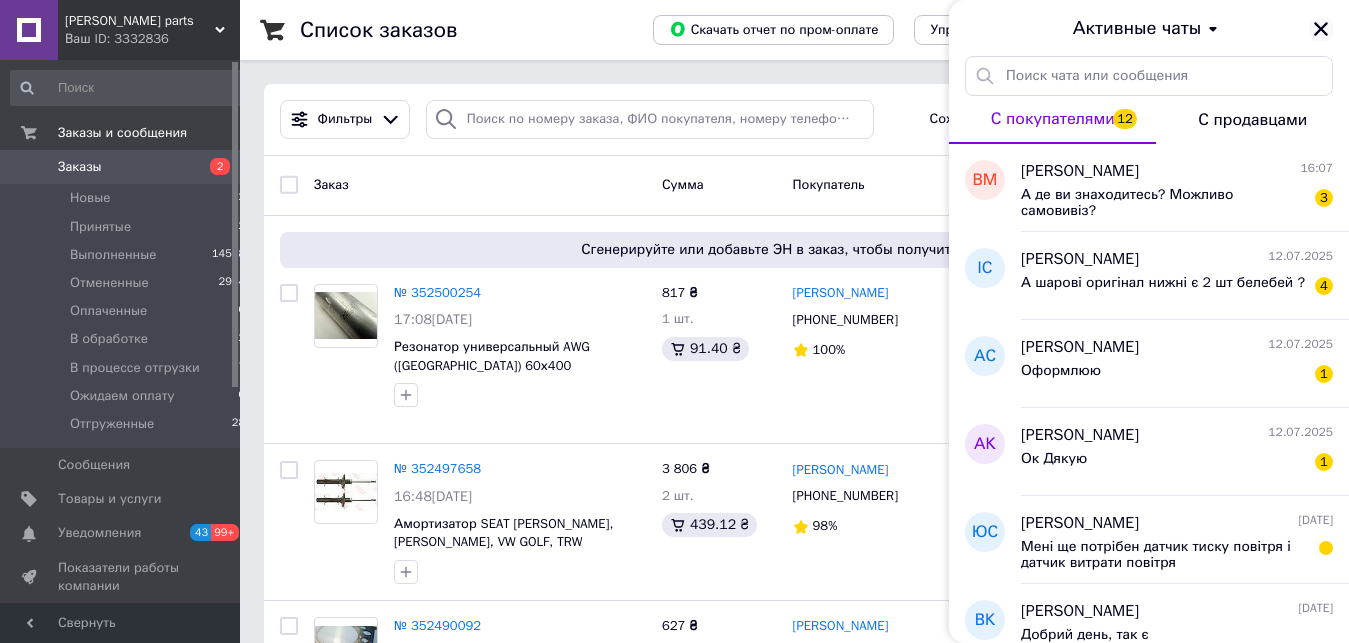 click 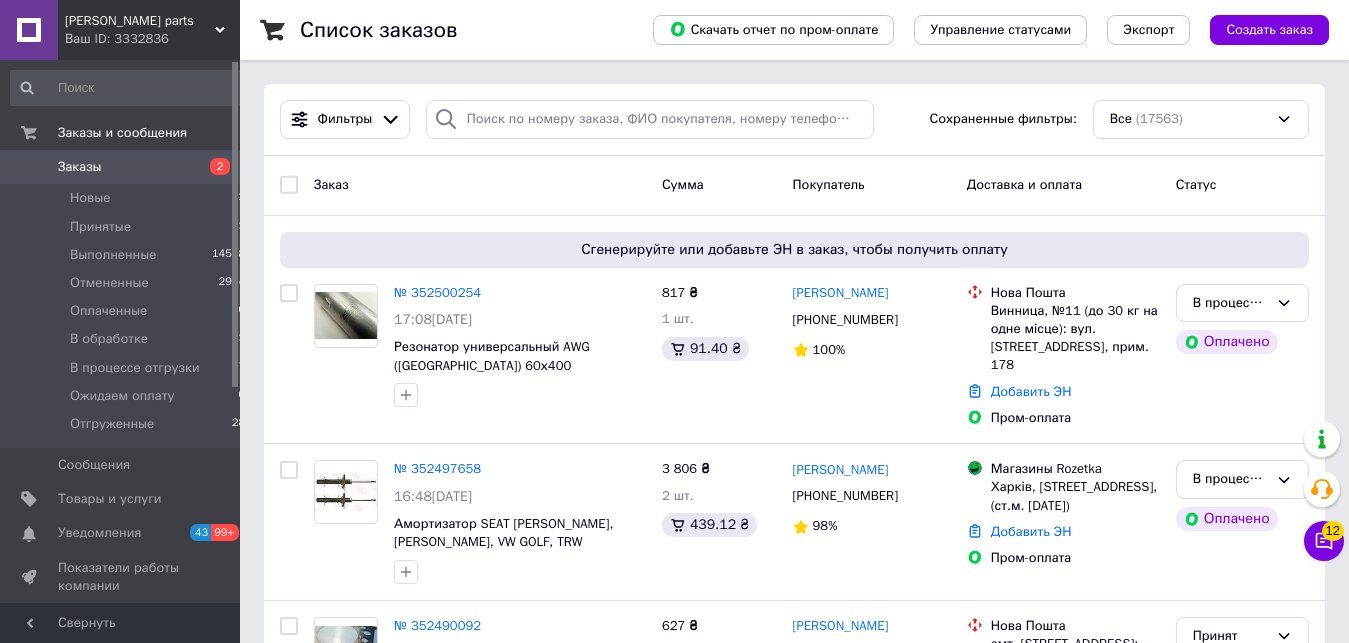 click on "Ваш ID: 3332836" at bounding box center [152, 39] 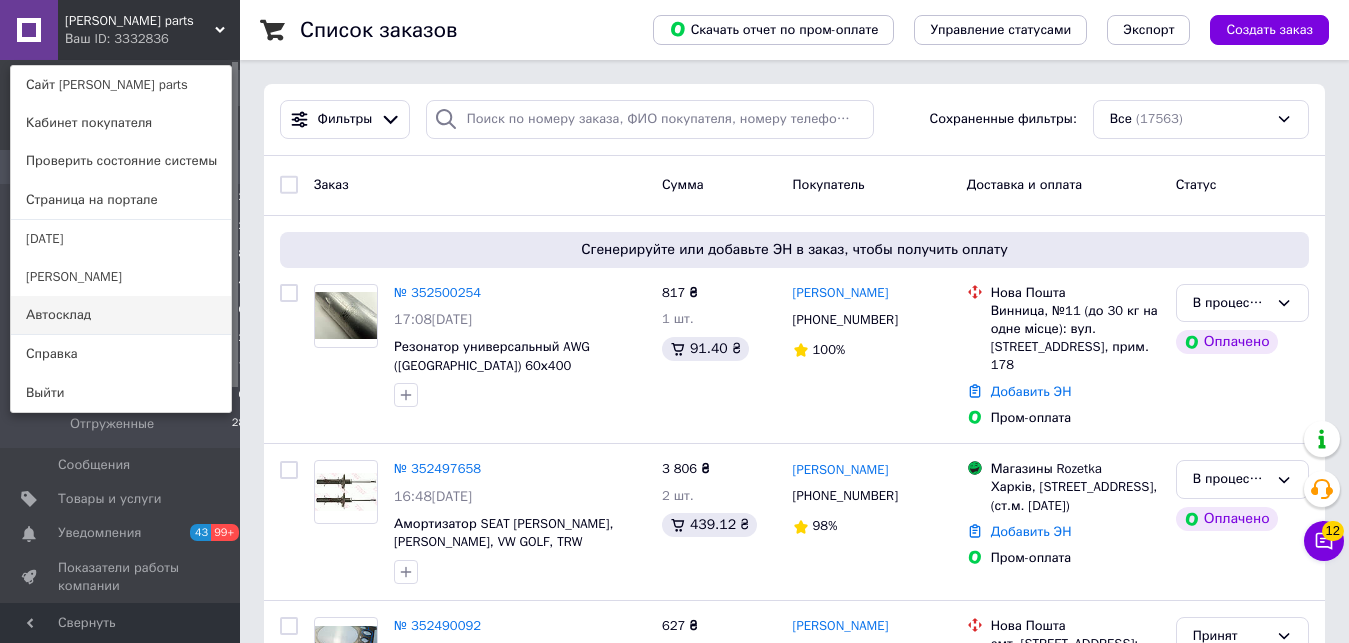 click on "Автосклад" at bounding box center (121, 315) 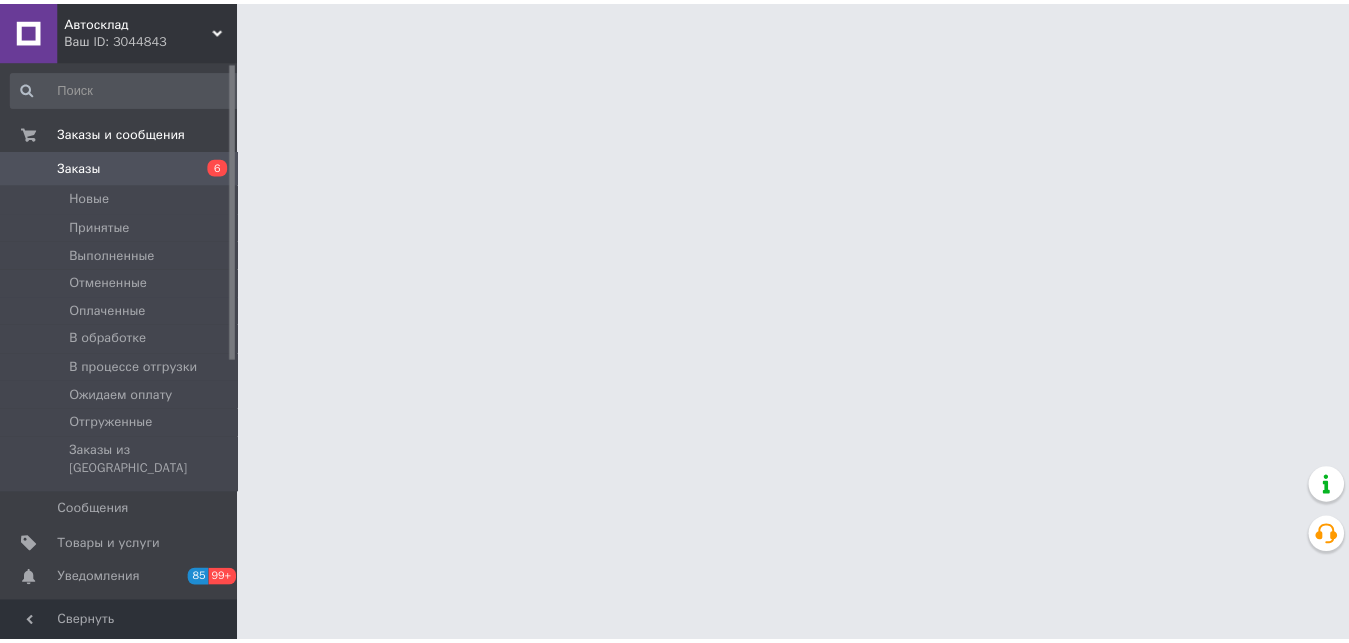 scroll, scrollTop: 0, scrollLeft: 0, axis: both 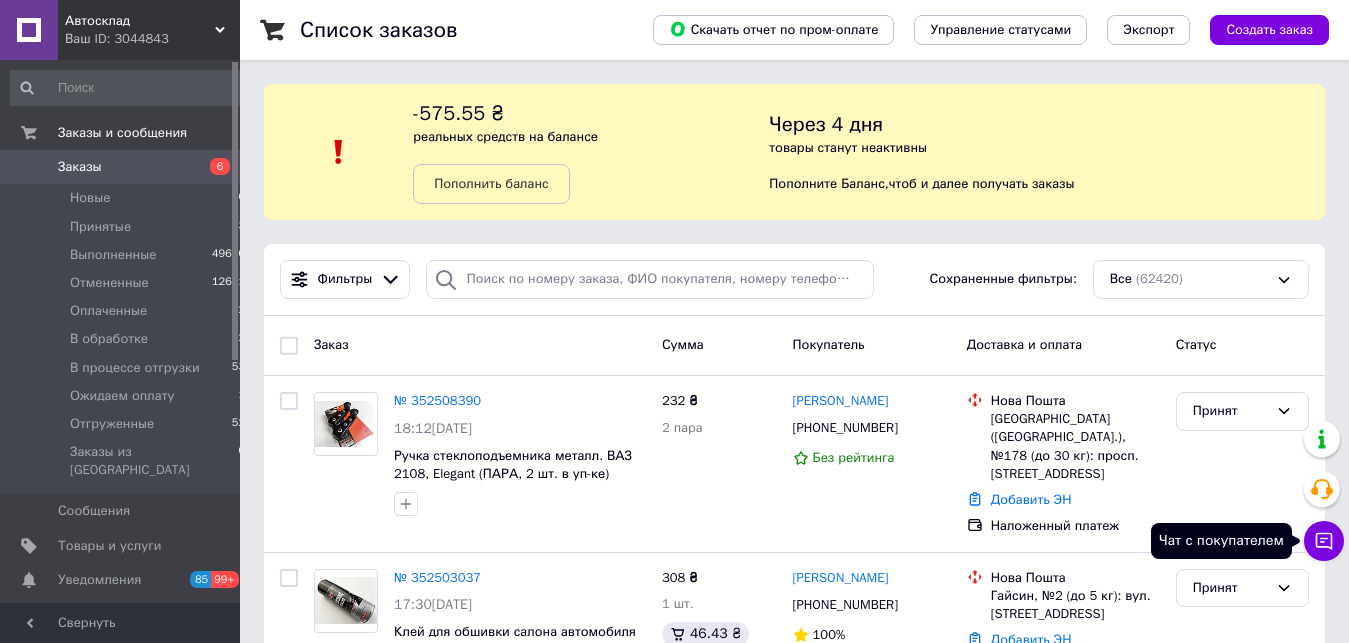click 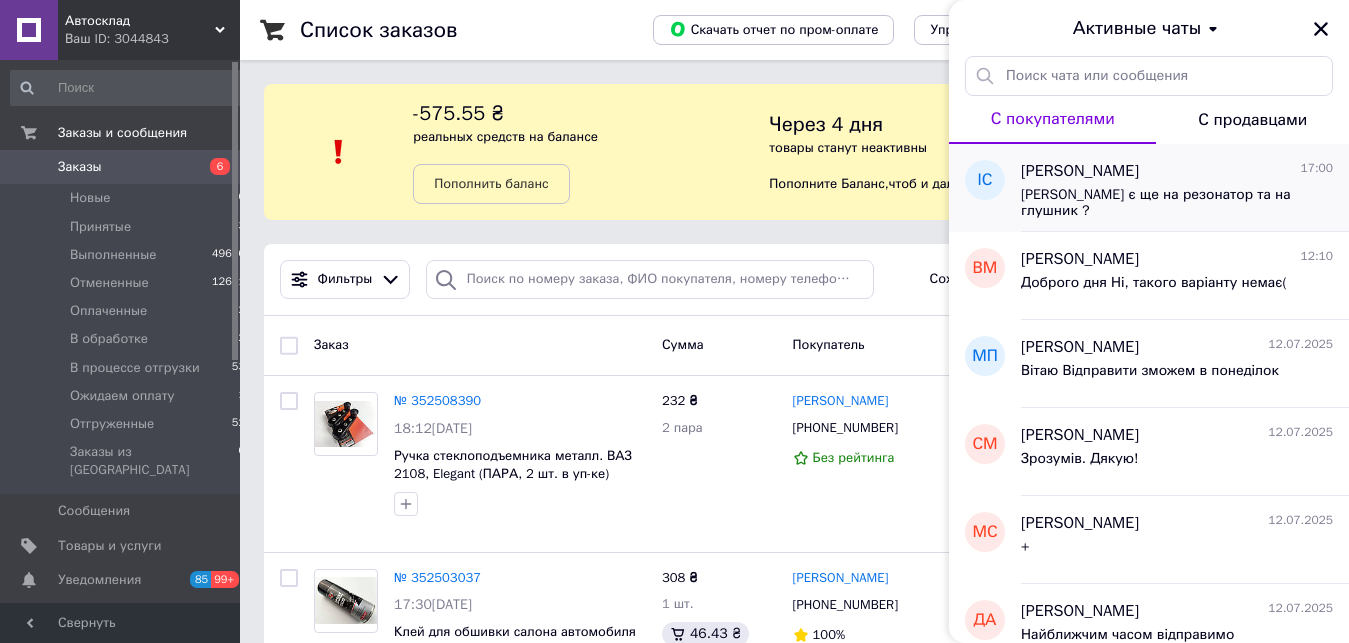 click on "Хомути є ще на резонатор та на глушник ?" at bounding box center (1163, 203) 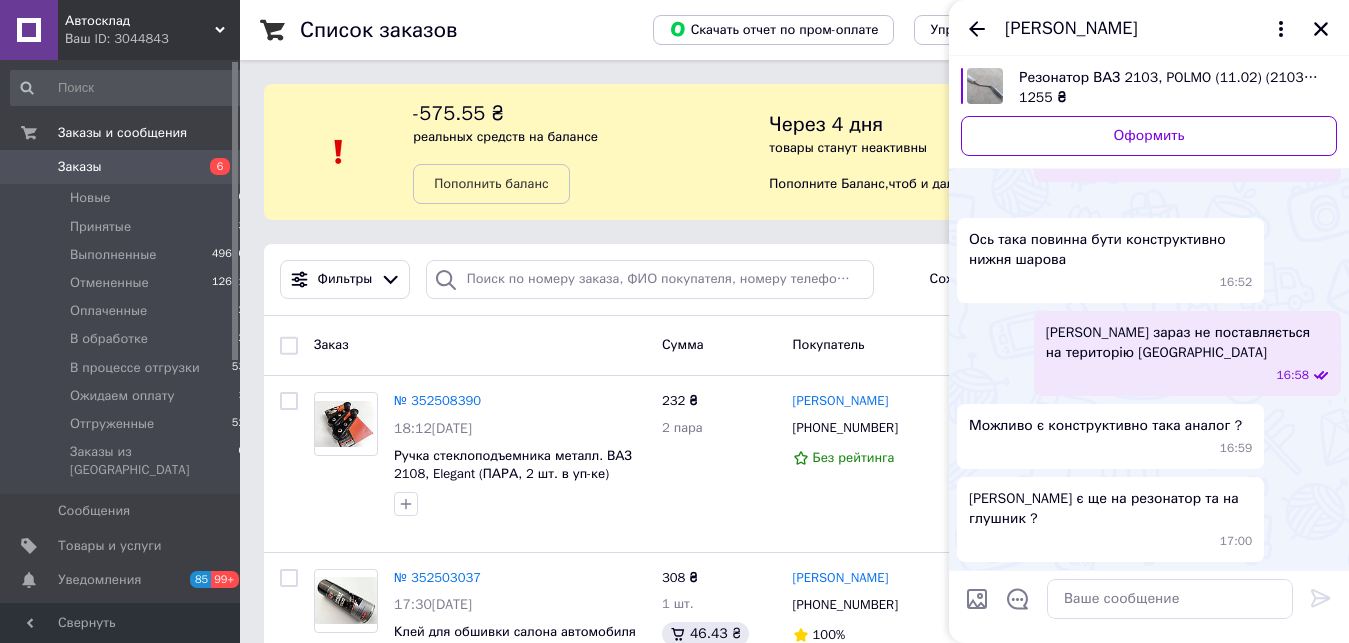 scroll, scrollTop: 2320, scrollLeft: 0, axis: vertical 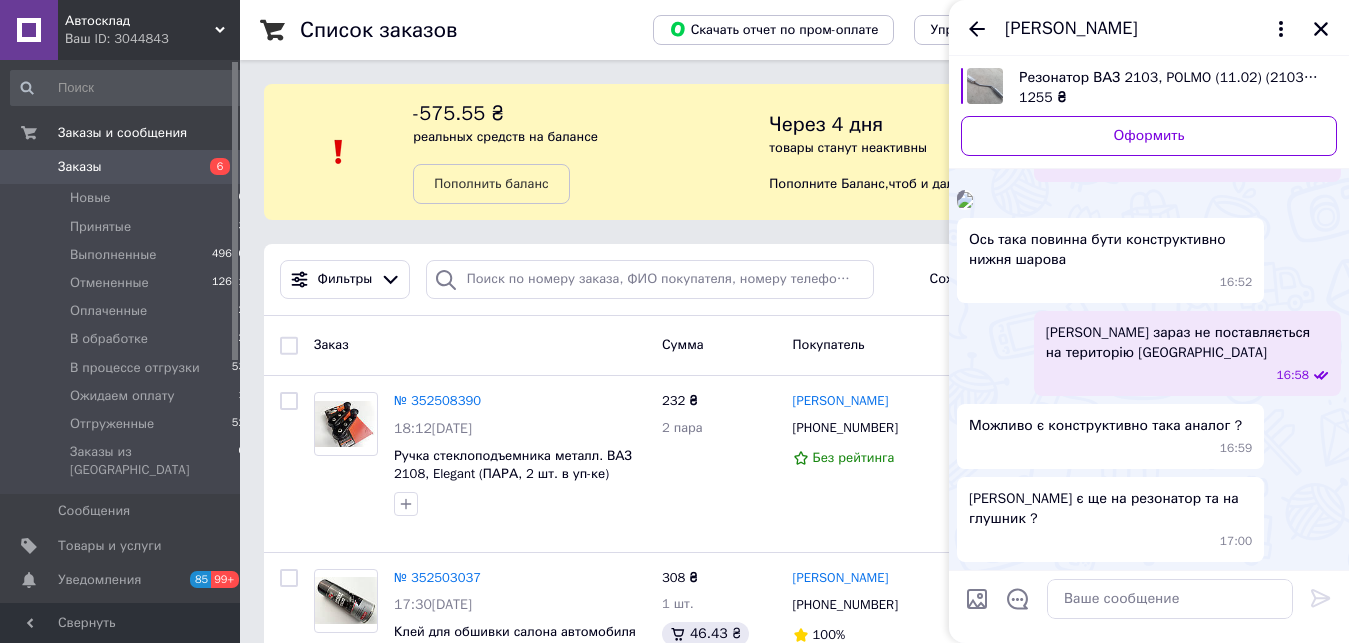 click on "Можливо є конструктивно така аналог ?" at bounding box center [1105, 426] 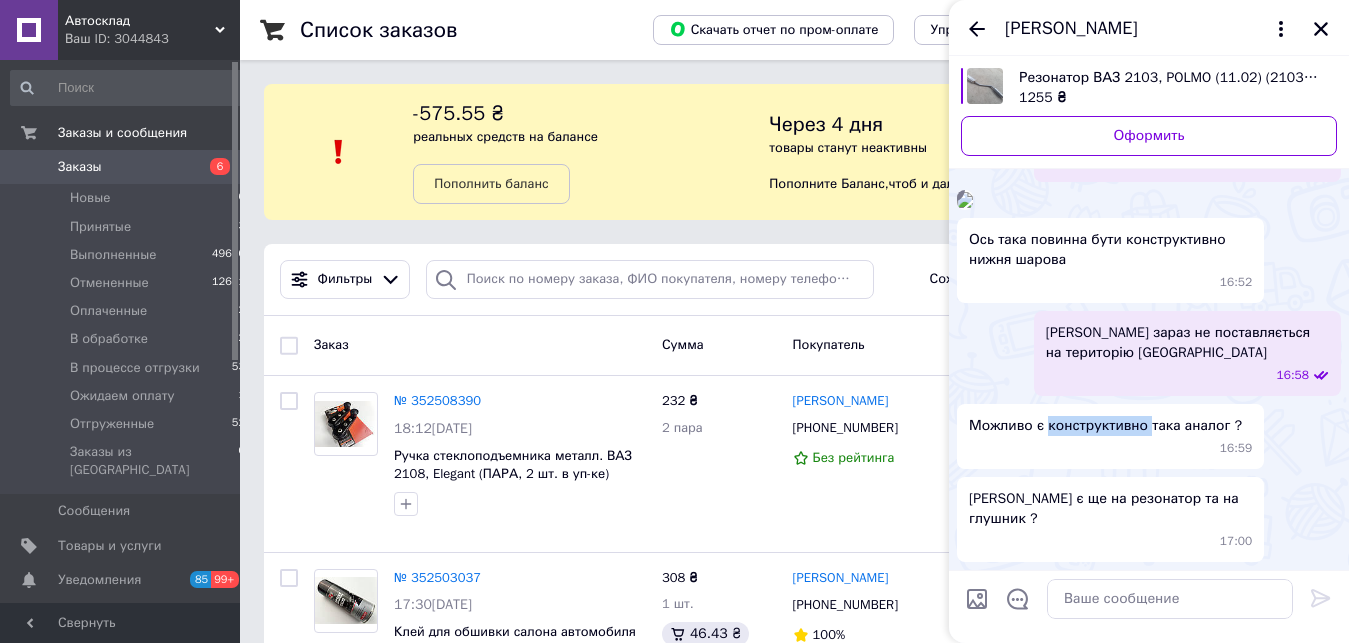 click on "Можливо є конструктивно така аналог ?" at bounding box center [1105, 426] 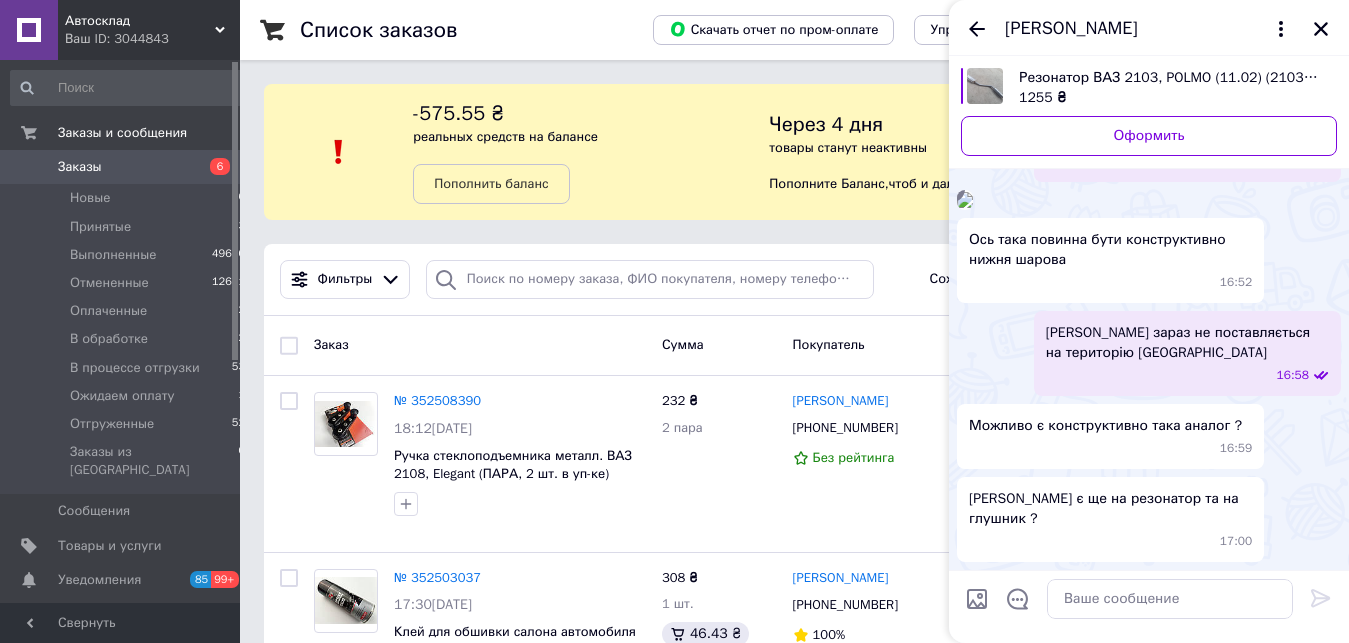 click on "Автосклад" at bounding box center (140, 21) 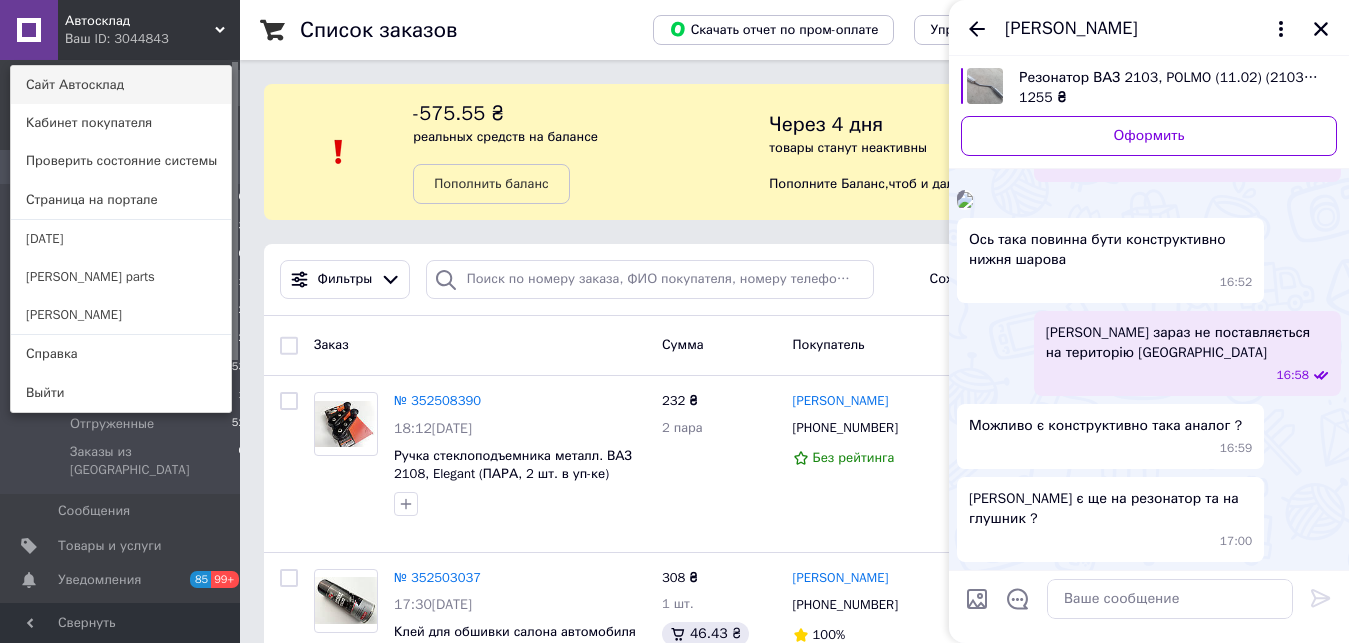 click on "Сайт Автосклад" at bounding box center (121, 85) 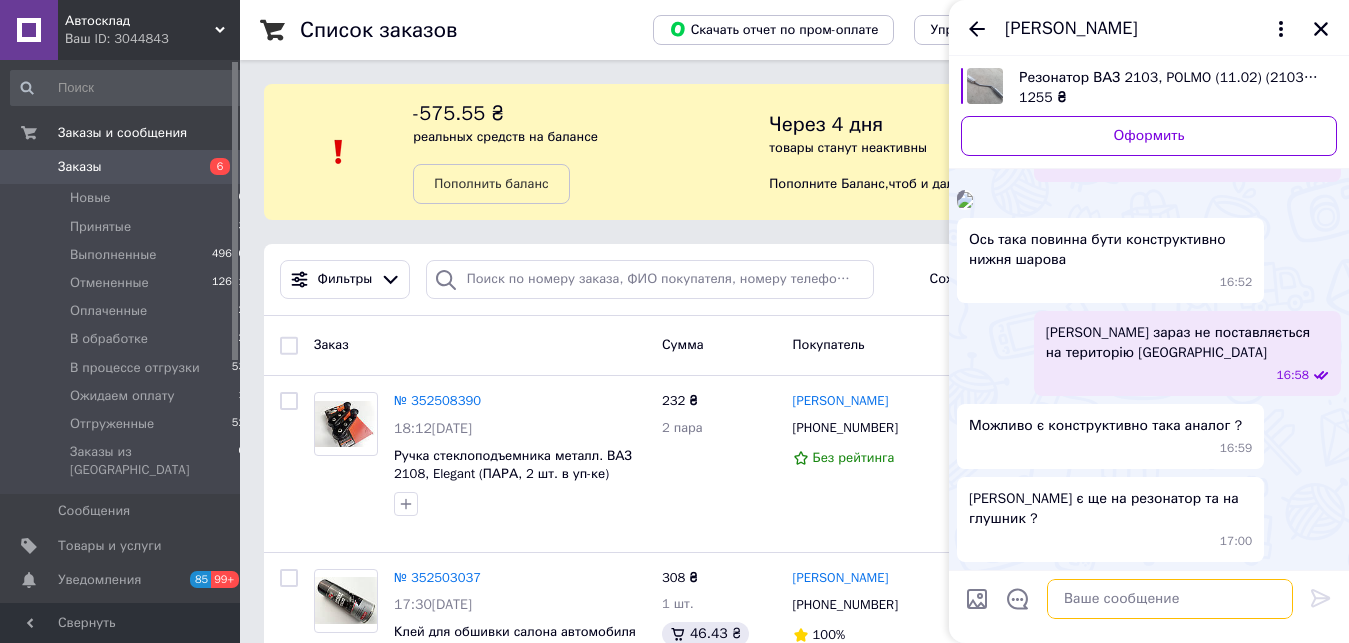 click at bounding box center (1170, 599) 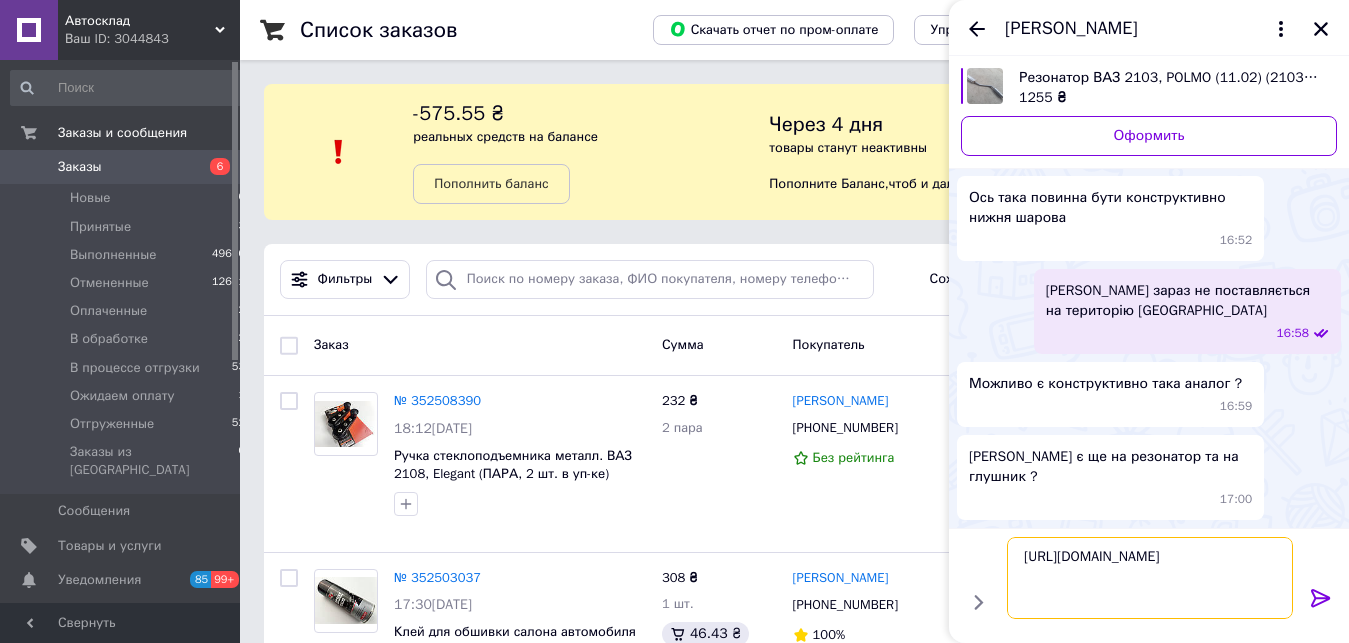 type on "https://autosklad.net.ua/p1690885251-homut-glushitelya-48mm.html" 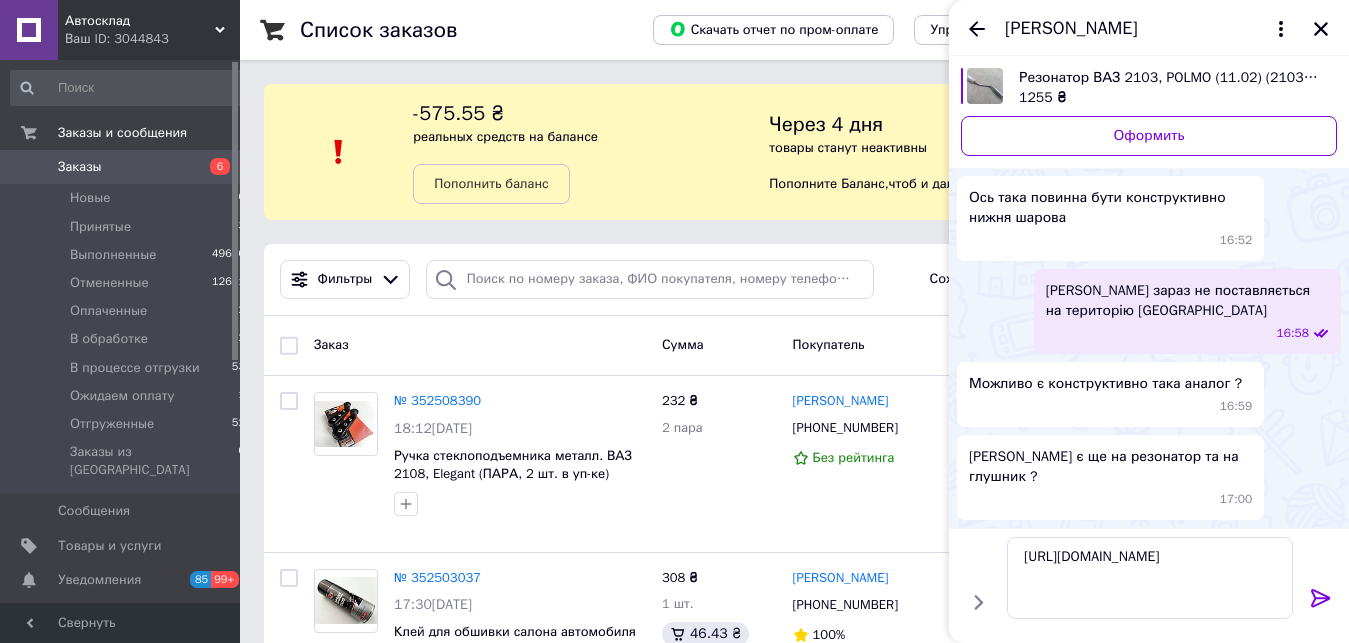click 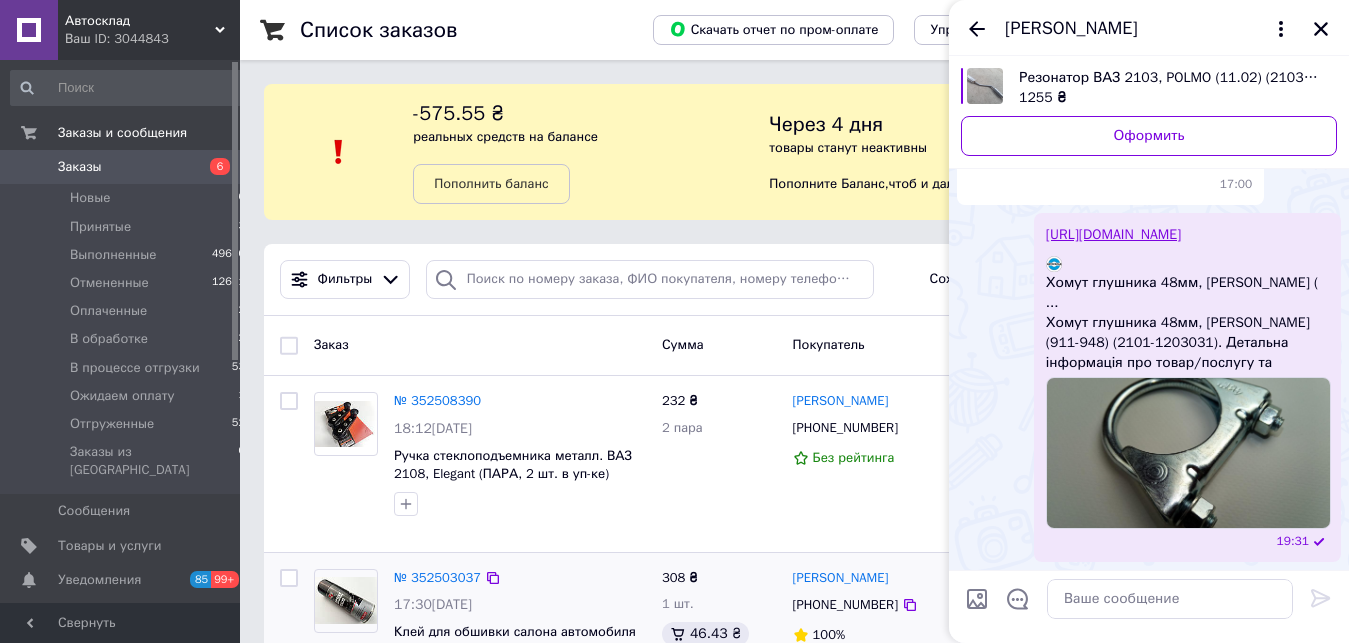 scroll, scrollTop: 2657, scrollLeft: 0, axis: vertical 